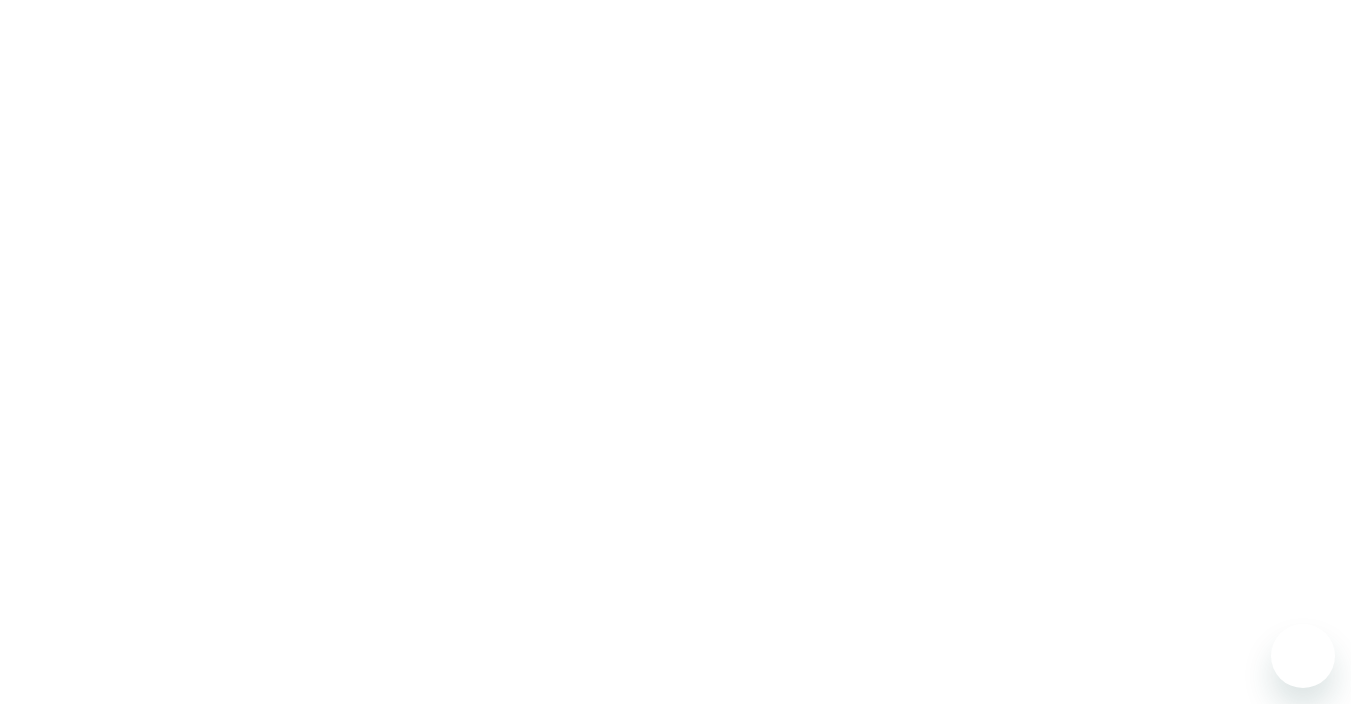 scroll, scrollTop: 0, scrollLeft: 0, axis: both 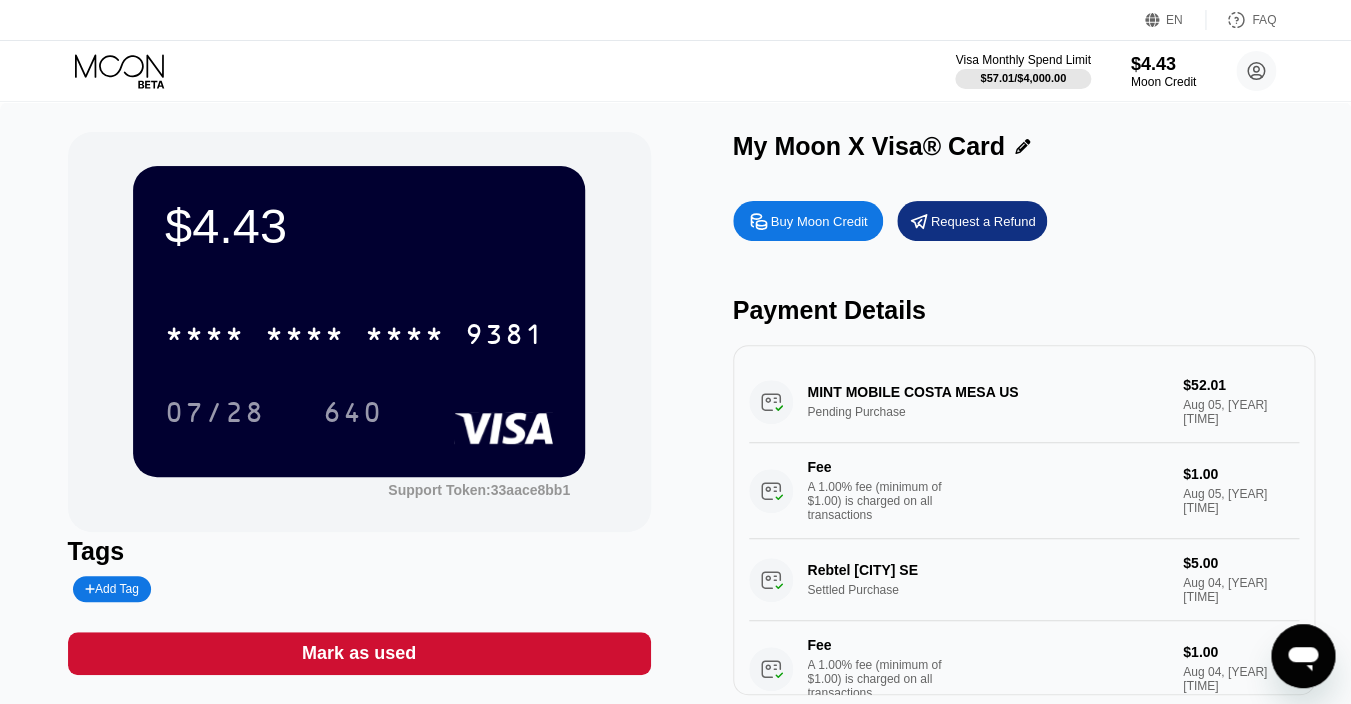 click on "Buy Moon Credit" at bounding box center [819, 221] 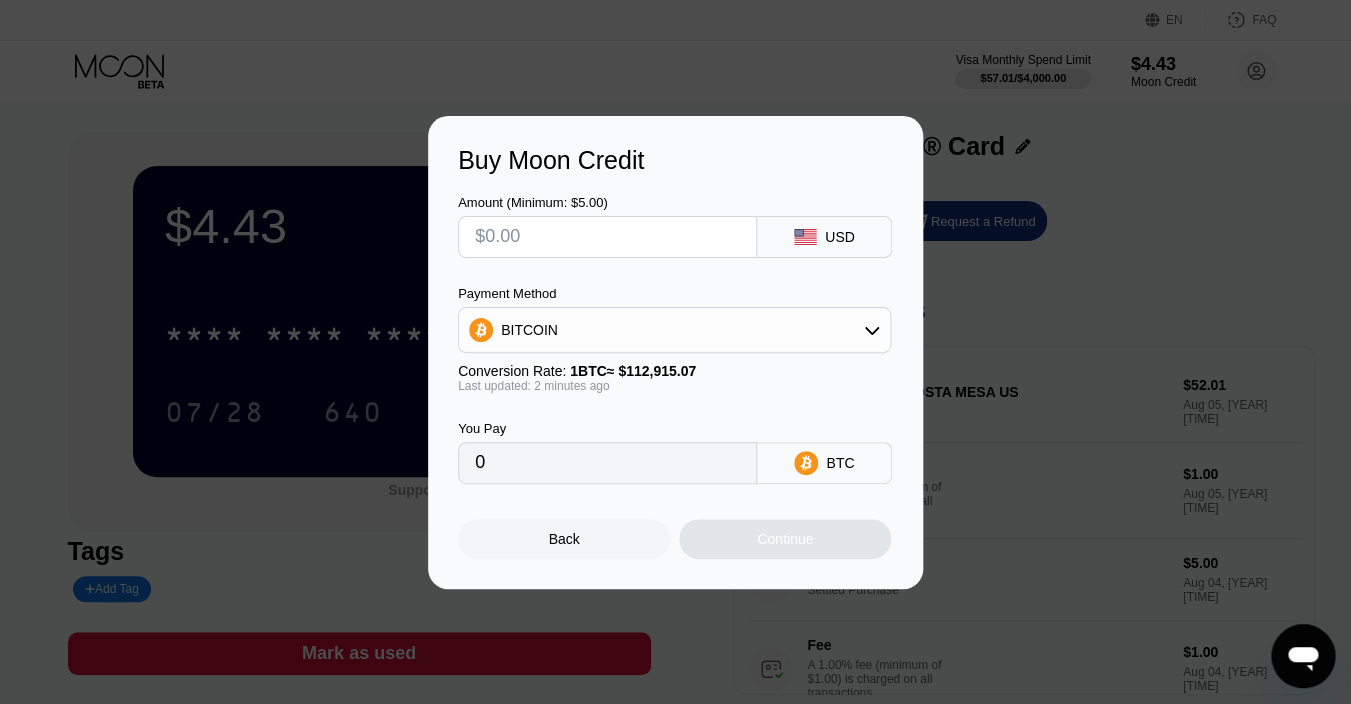 click at bounding box center [607, 237] 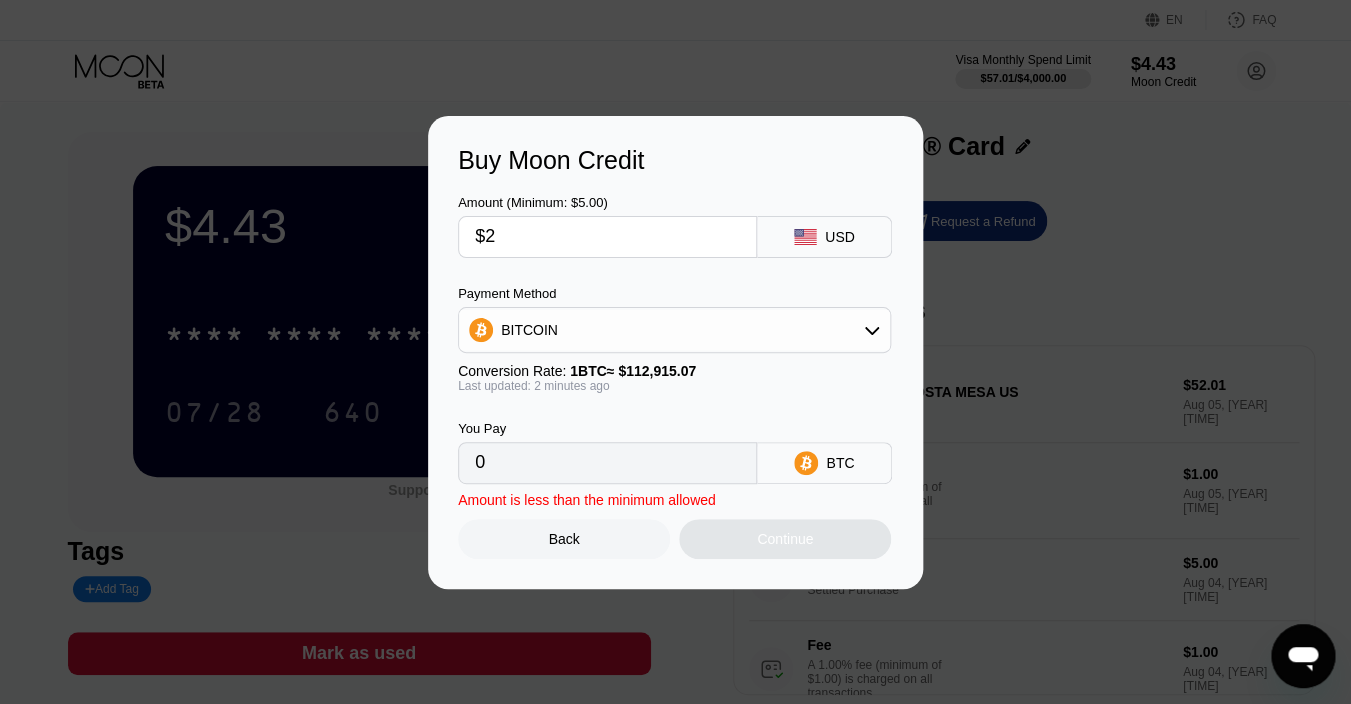 type on "0.00001772" 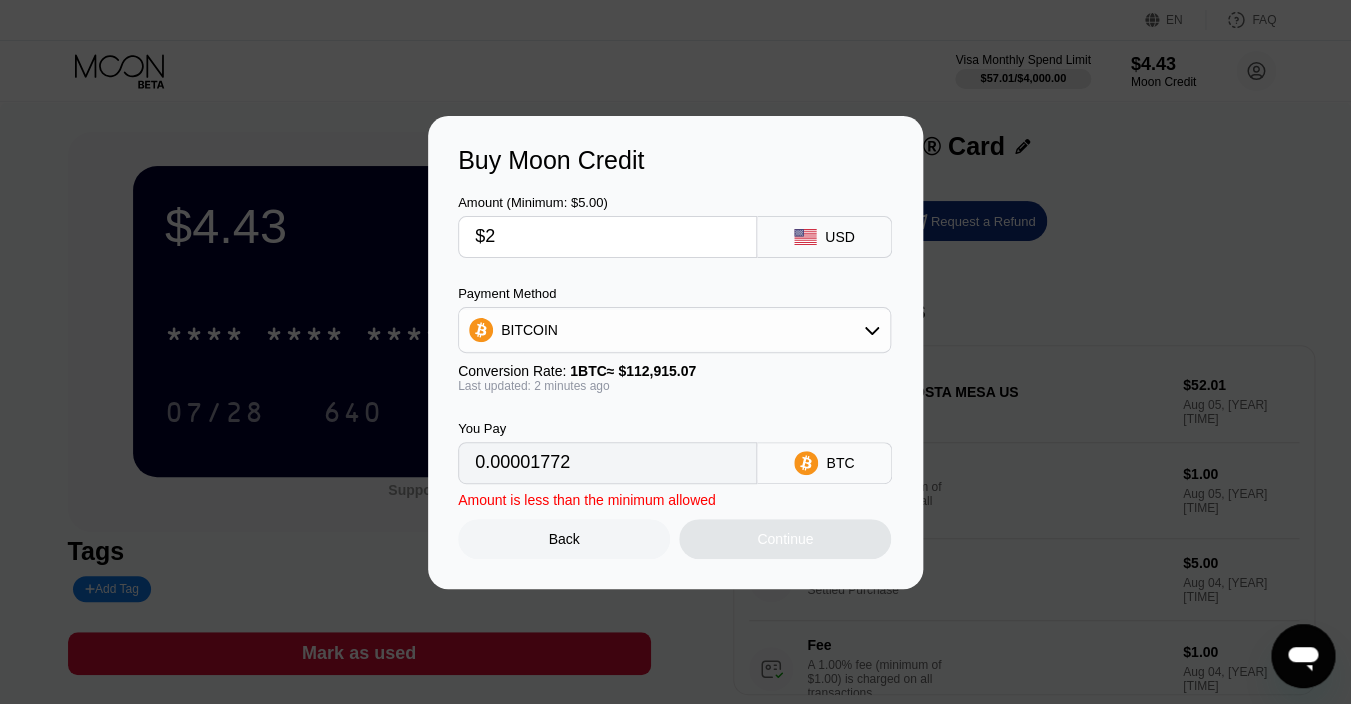 type on "$22" 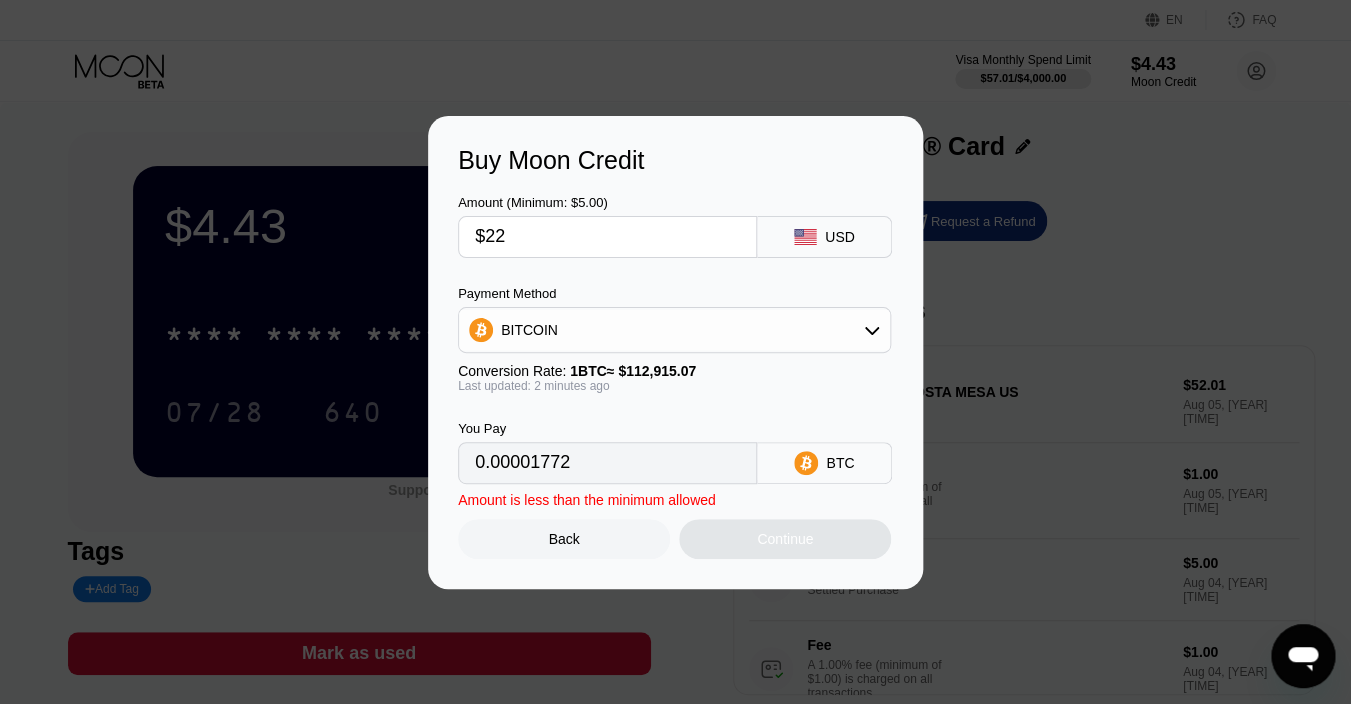 type on "0.00019484" 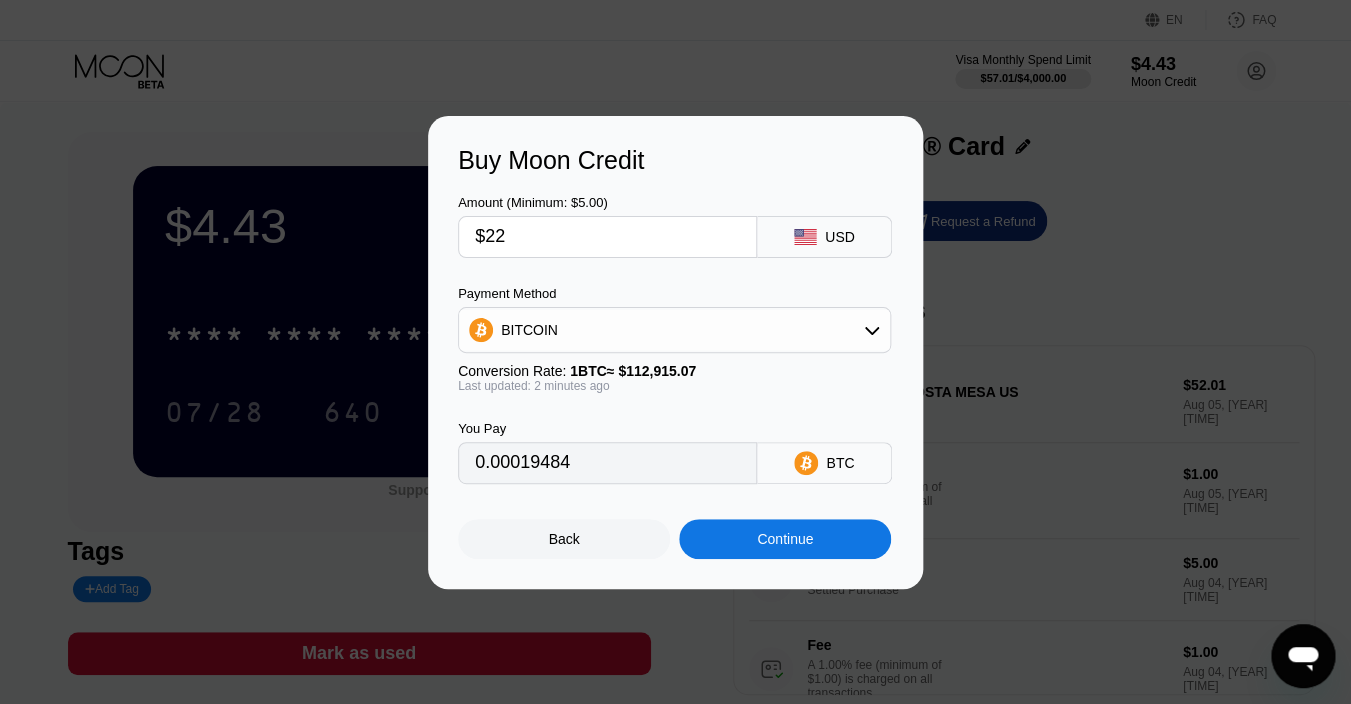 type on "$22" 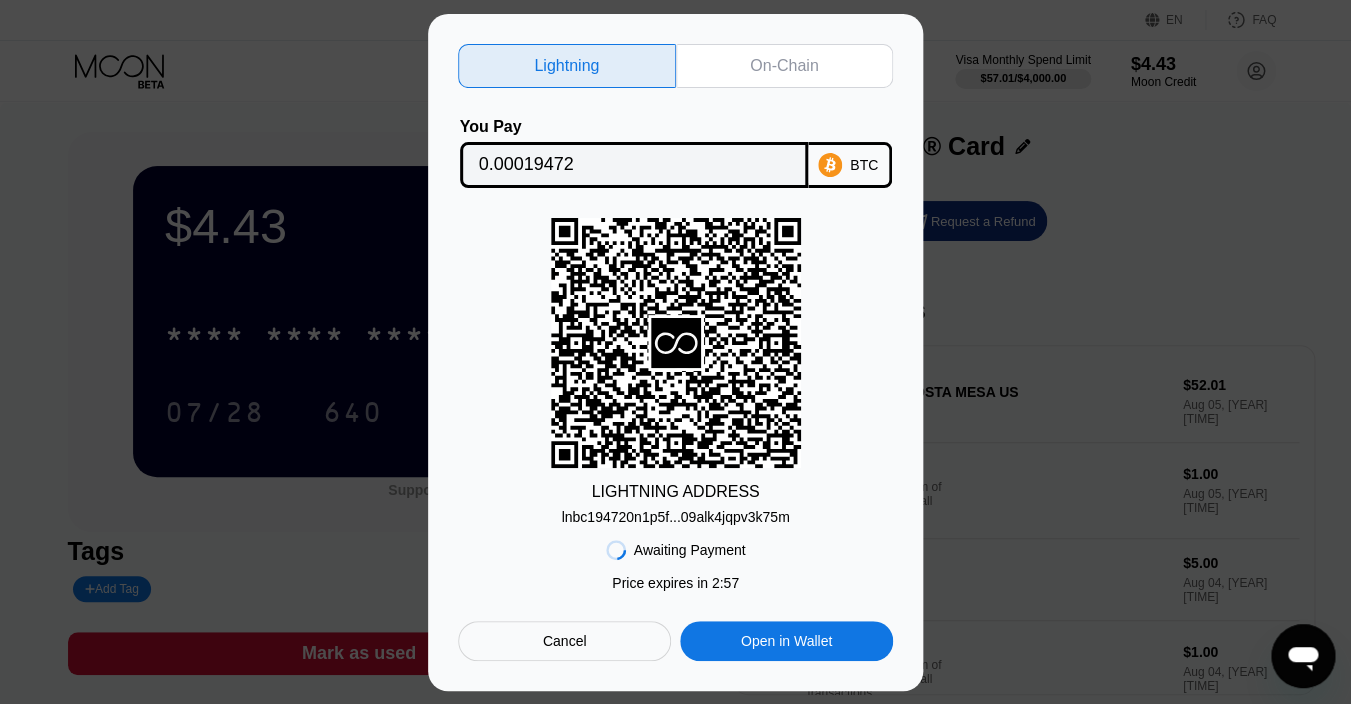 click on "On-Chain" at bounding box center [784, 66] 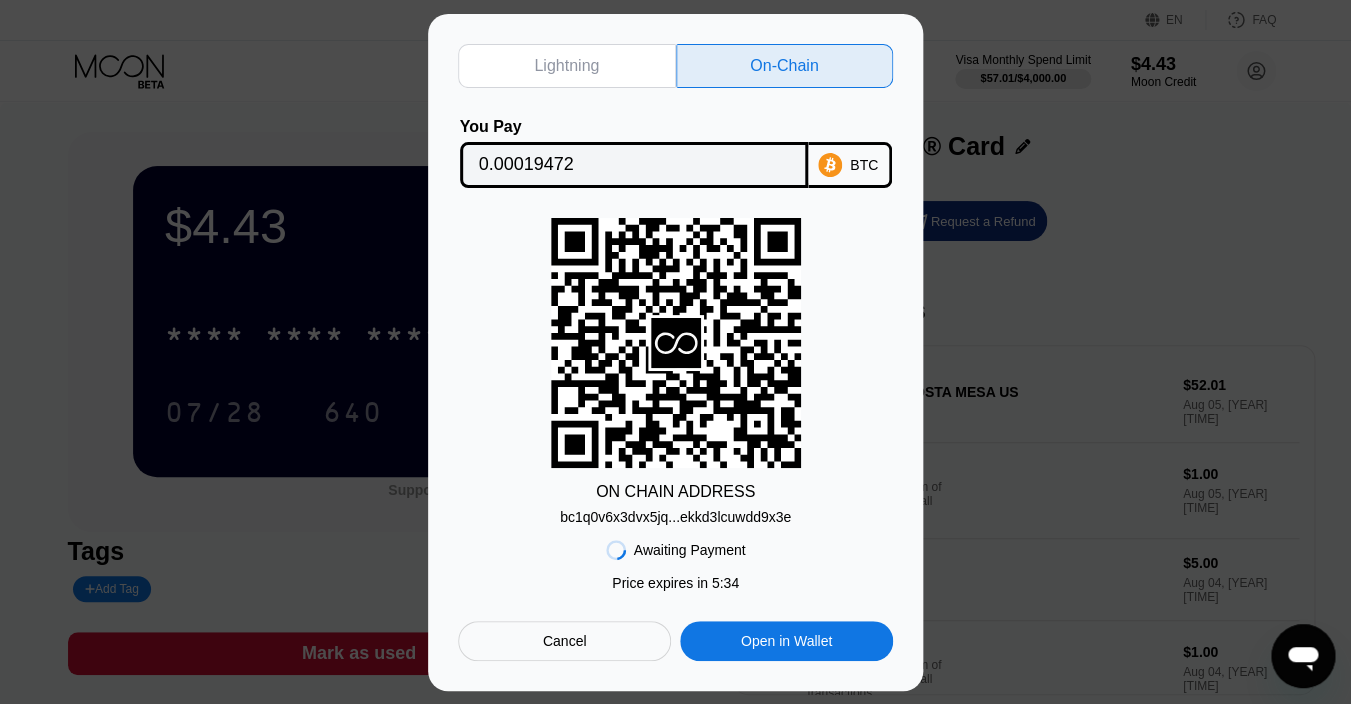 click on "Lightning" at bounding box center [567, 66] 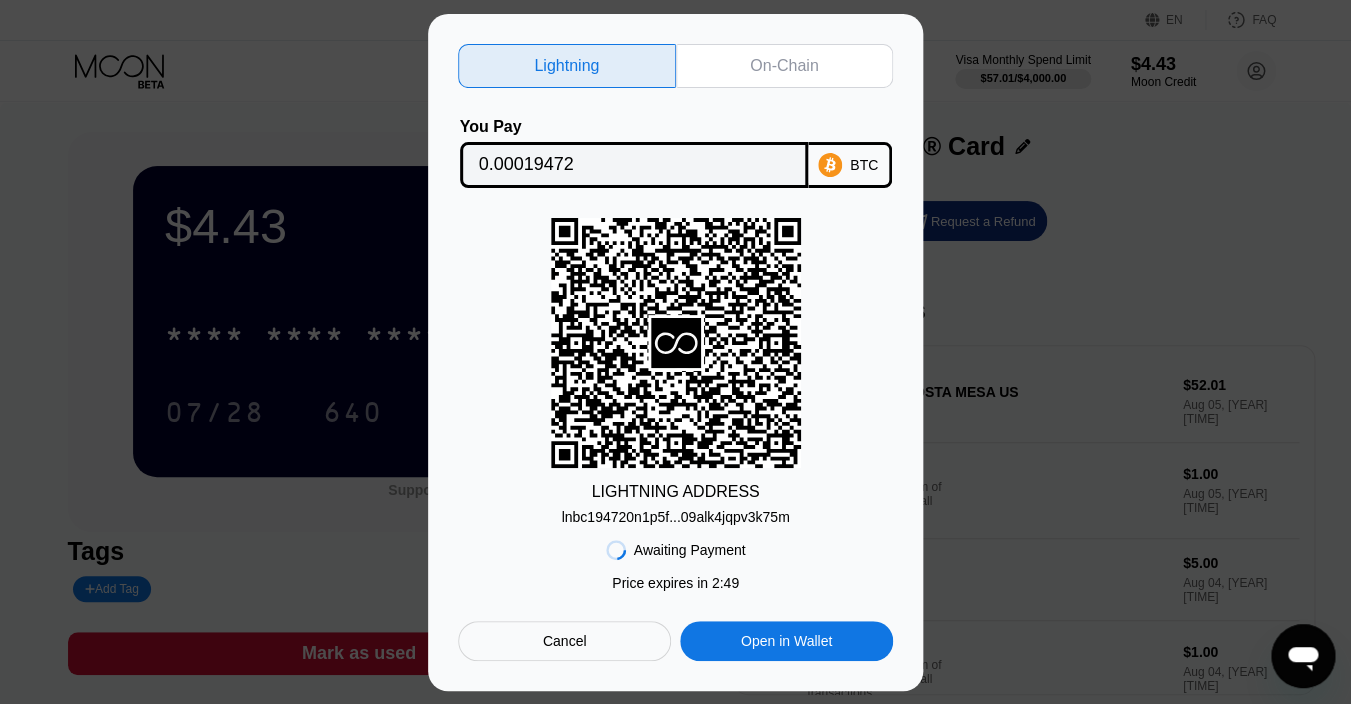 click on "On-Chain" at bounding box center [784, 66] 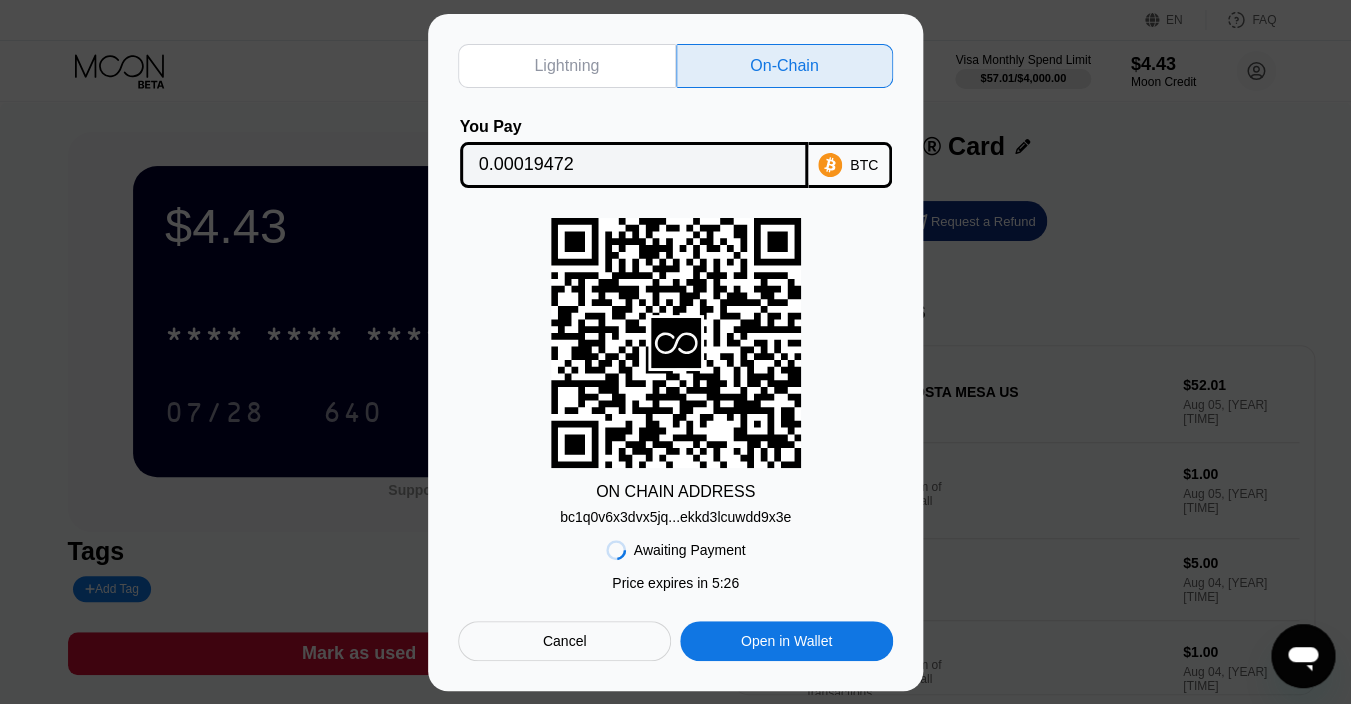 click on "Cancel" at bounding box center (564, 641) 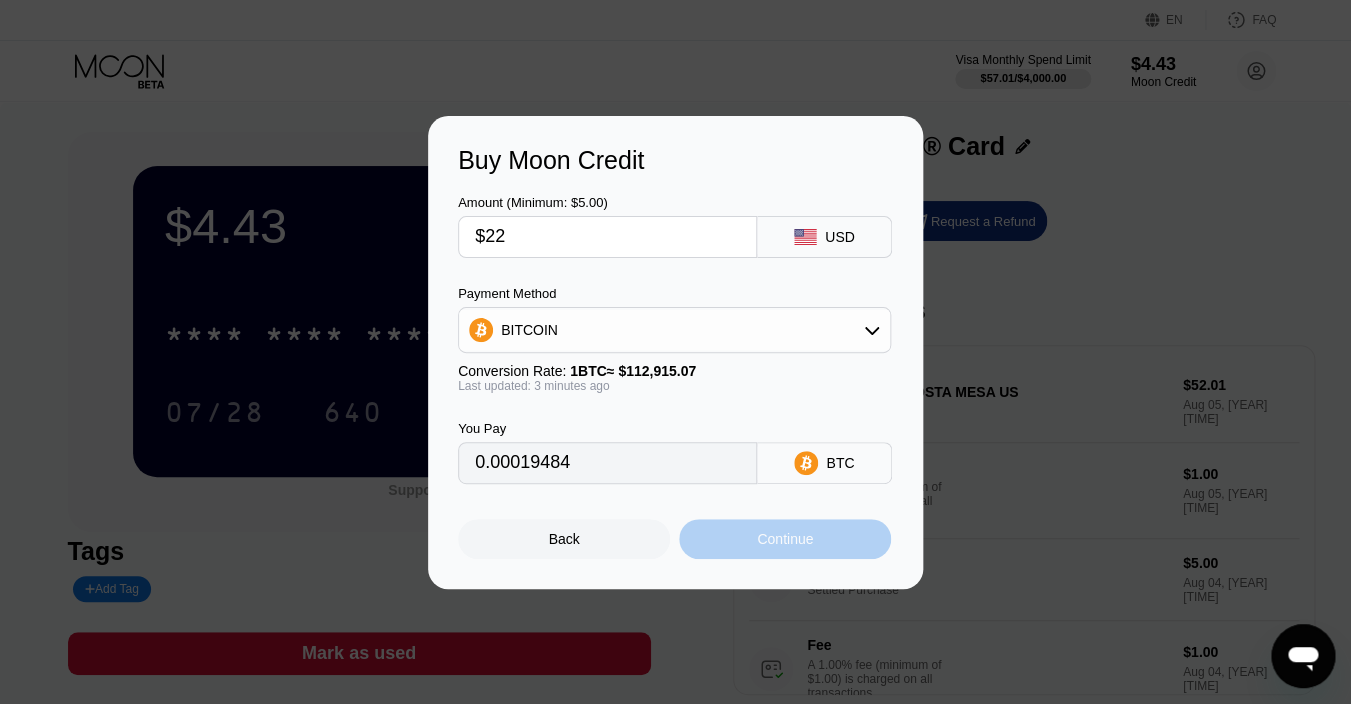 click on "Continue" at bounding box center [785, 539] 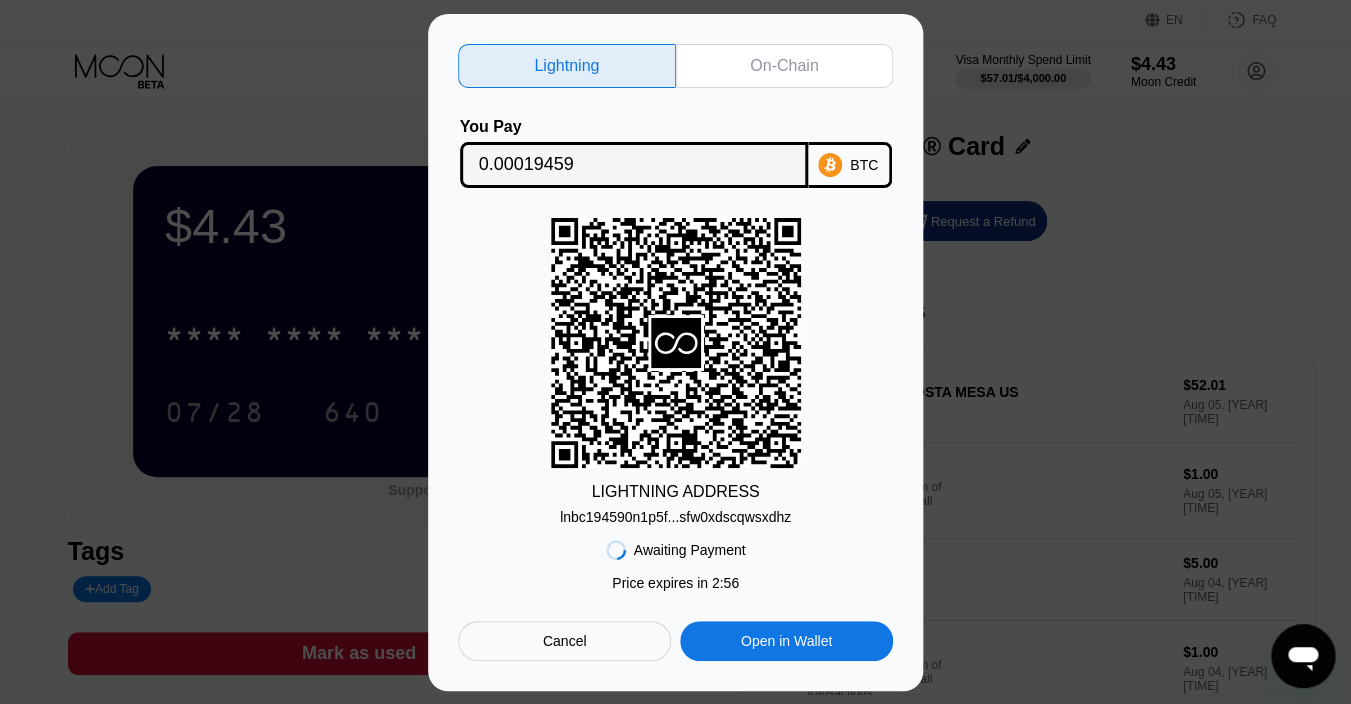 click on "On-Chain" at bounding box center (784, 66) 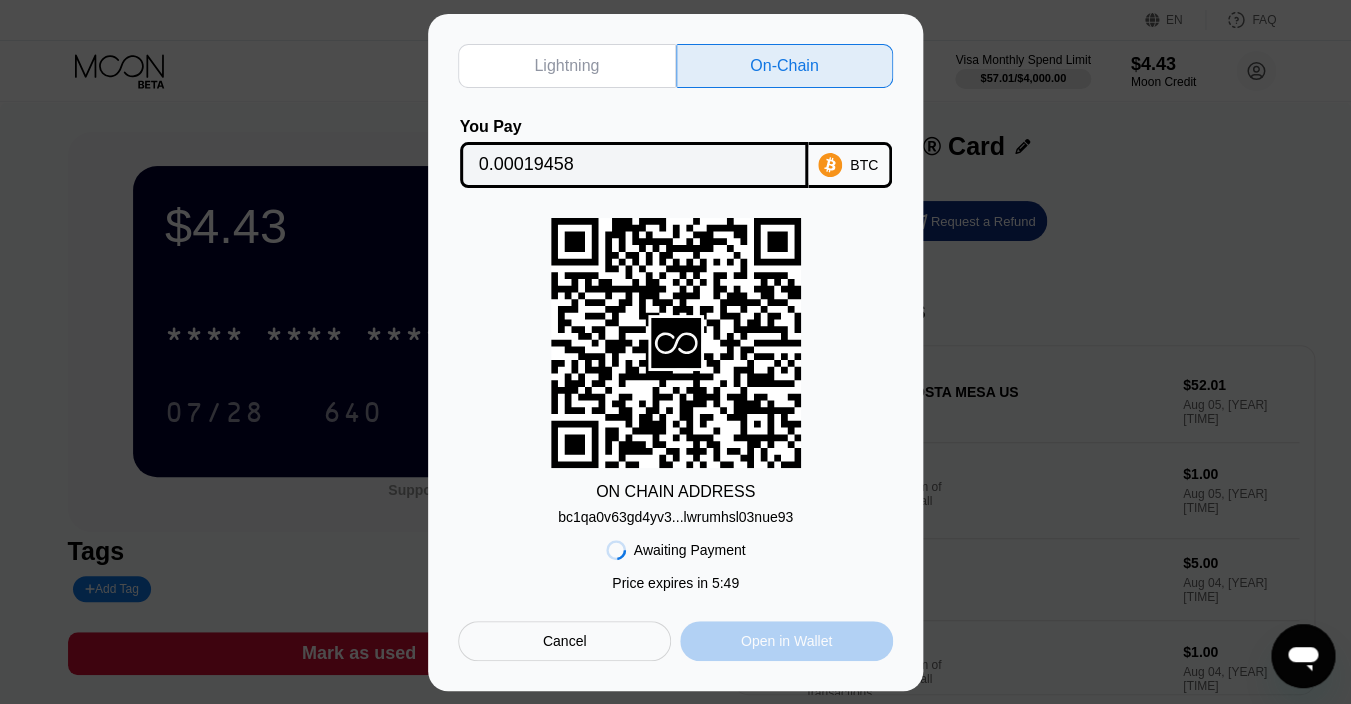 click on "Open in Wallet" at bounding box center [786, 641] 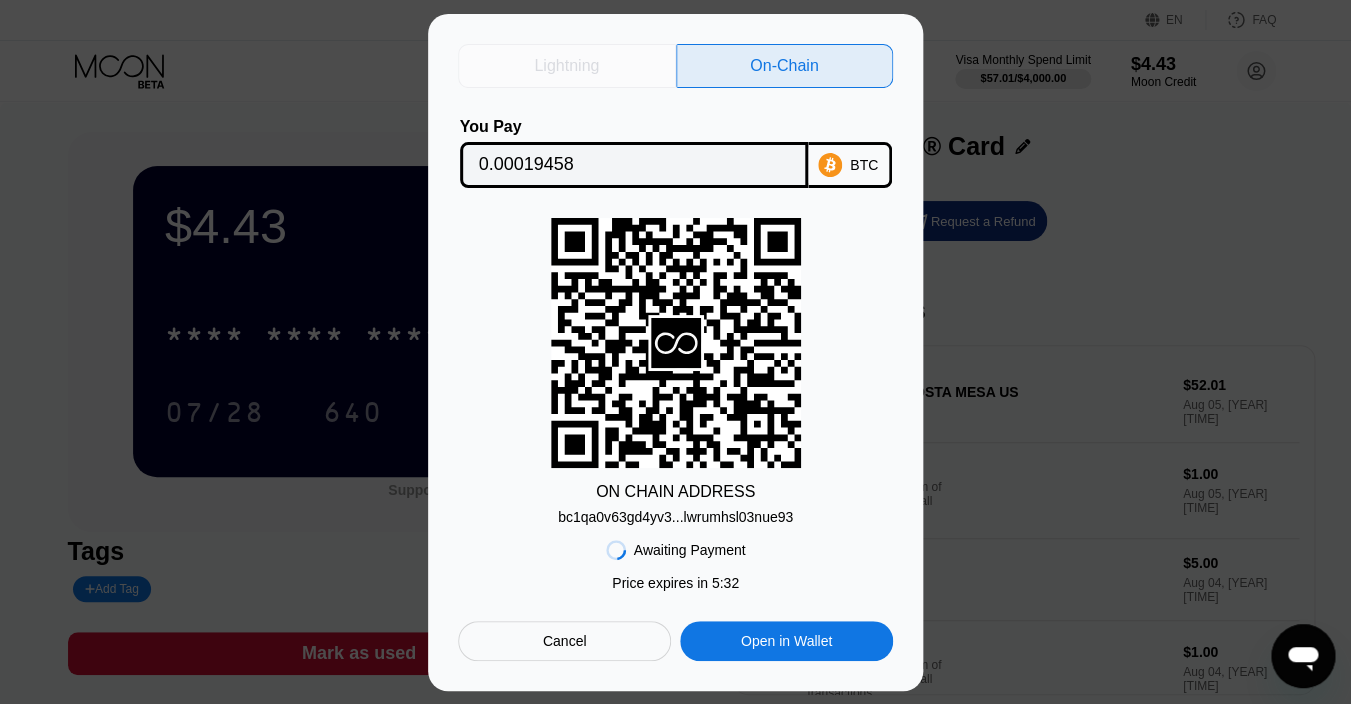 click on "Lightning" at bounding box center (567, 66) 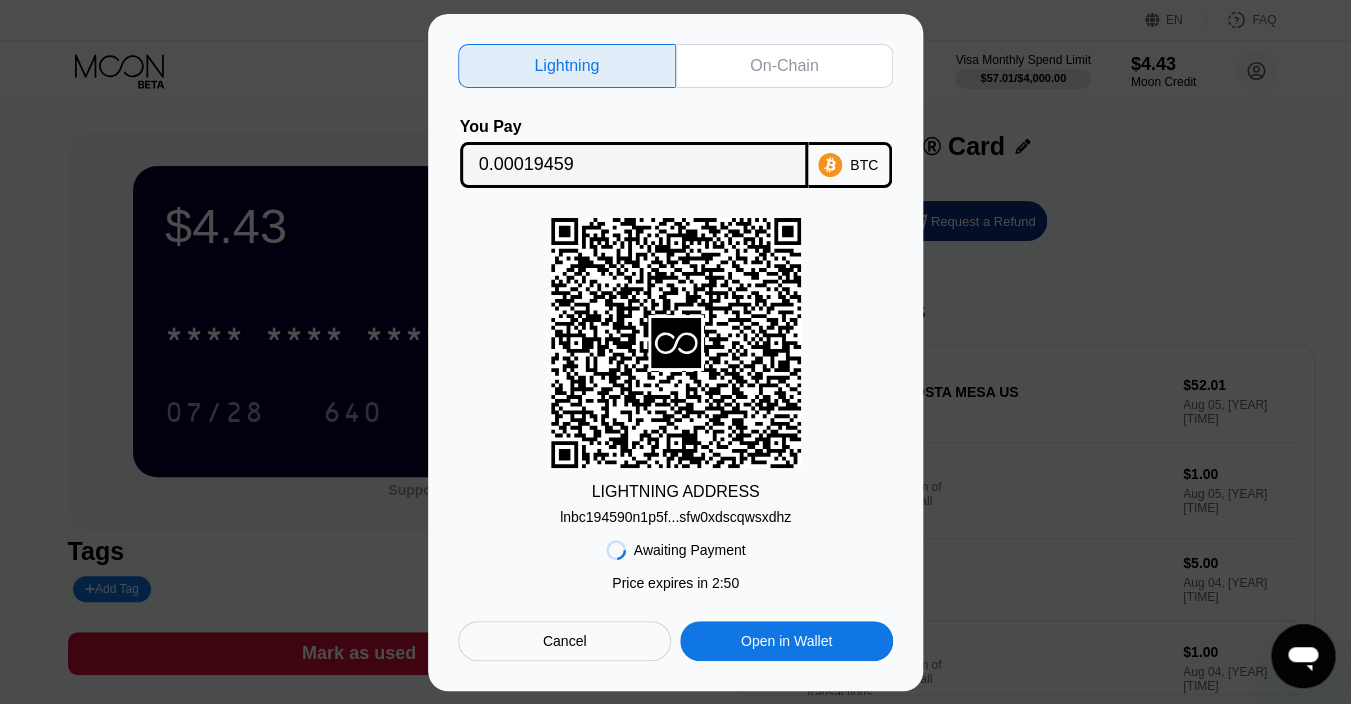 click on "lnbc194590n1p5f...sfw0xdscqwsxdhz" at bounding box center (675, 517) 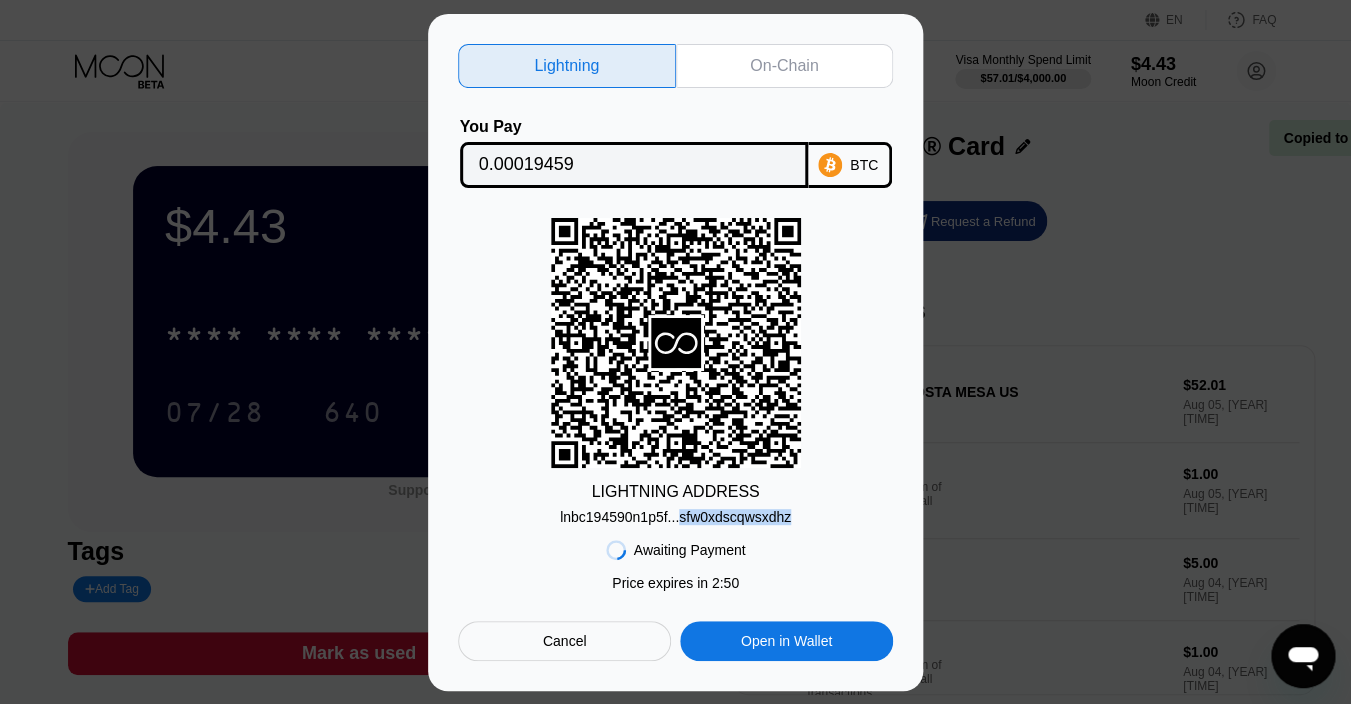 click on "lnbc194590n1p5f...sfw0xdscqwsxdhz" at bounding box center (675, 517) 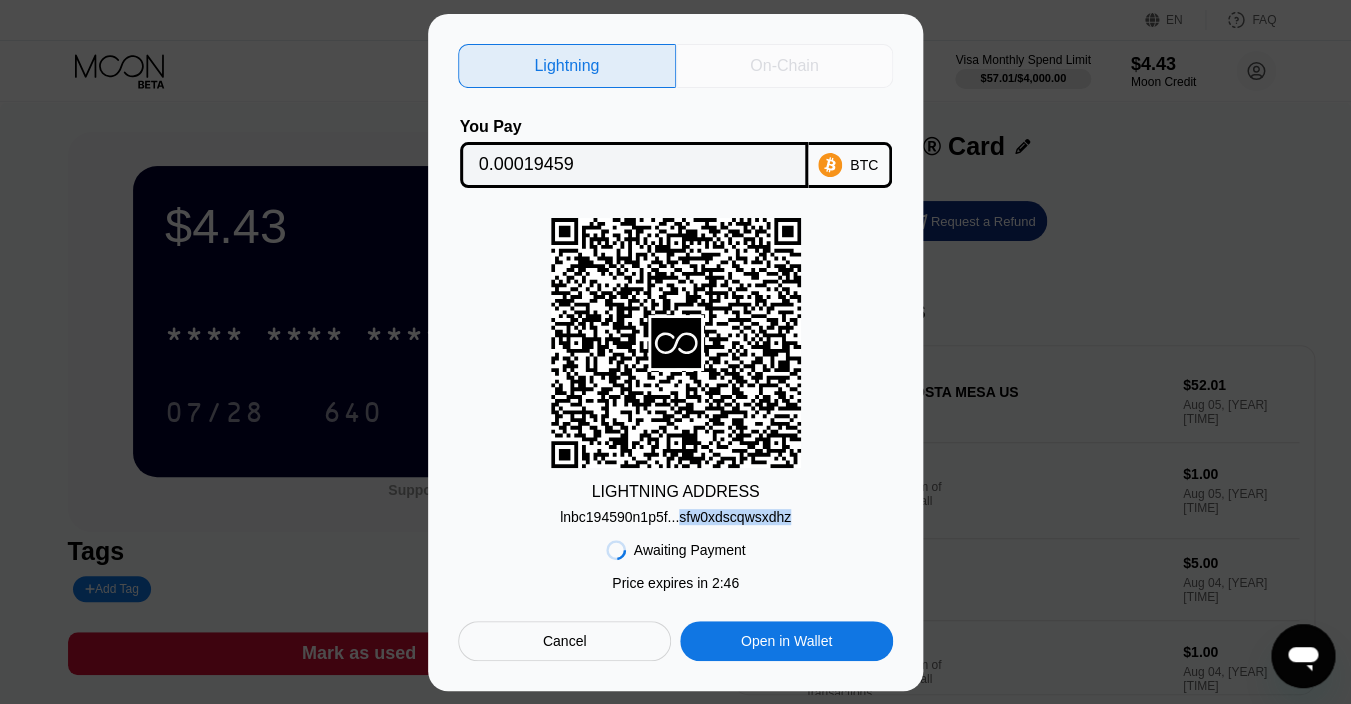 click on "On-Chain" at bounding box center (785, 66) 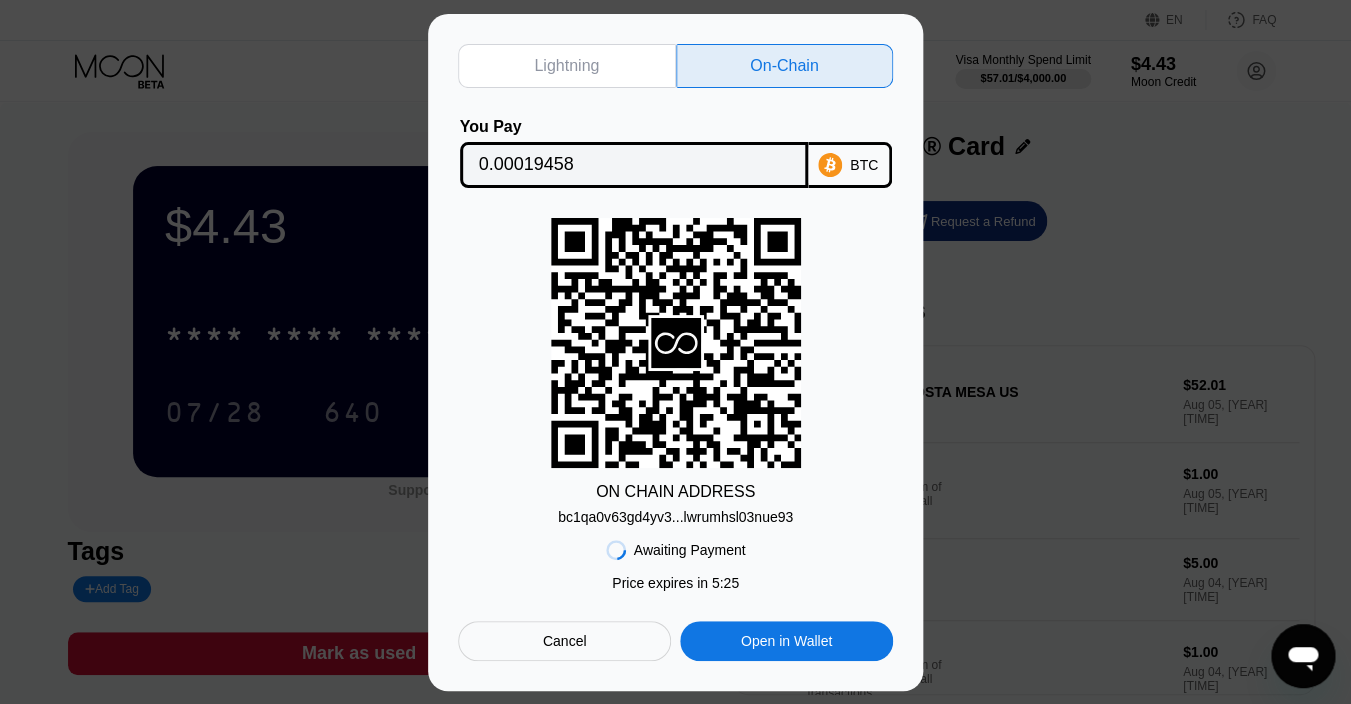 click on "bc1qa0v63gd4yv3...lwrumhsl03nue93" at bounding box center [675, 517] 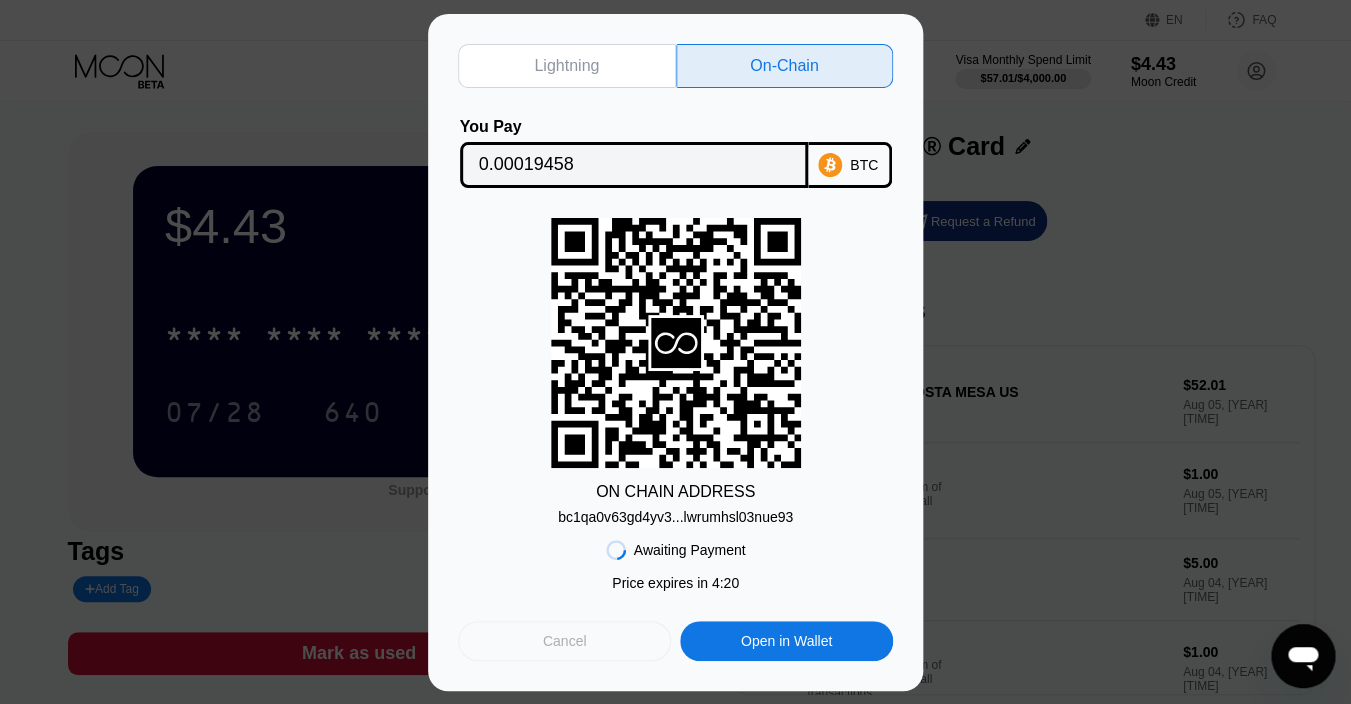 click on "Cancel" at bounding box center [565, 641] 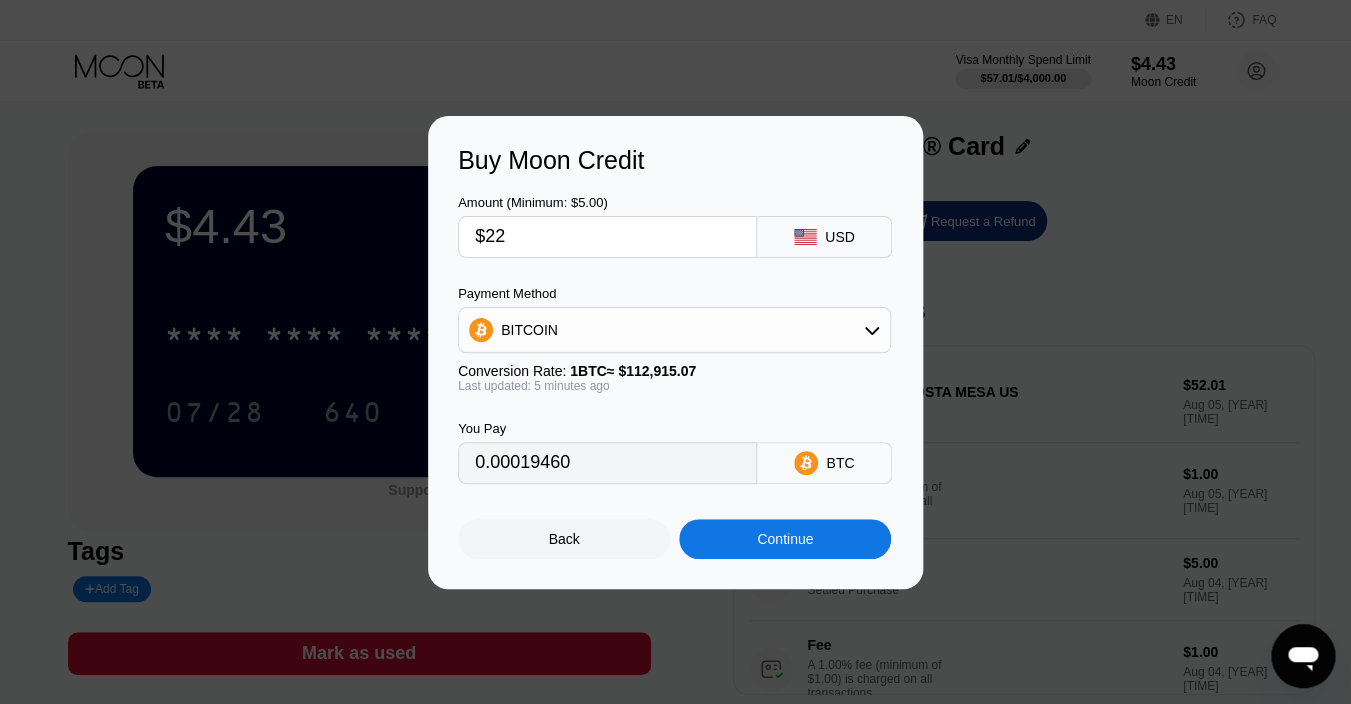 type on "0.00019460" 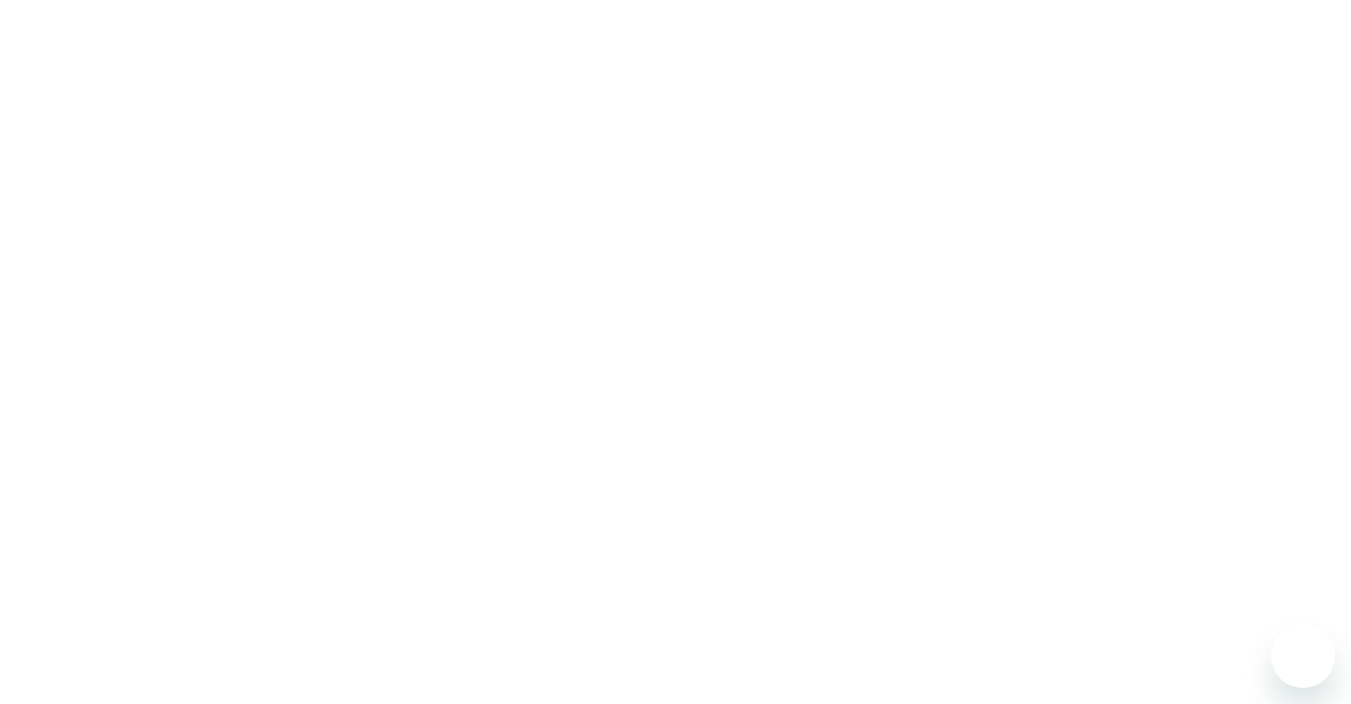 scroll, scrollTop: 0, scrollLeft: 0, axis: both 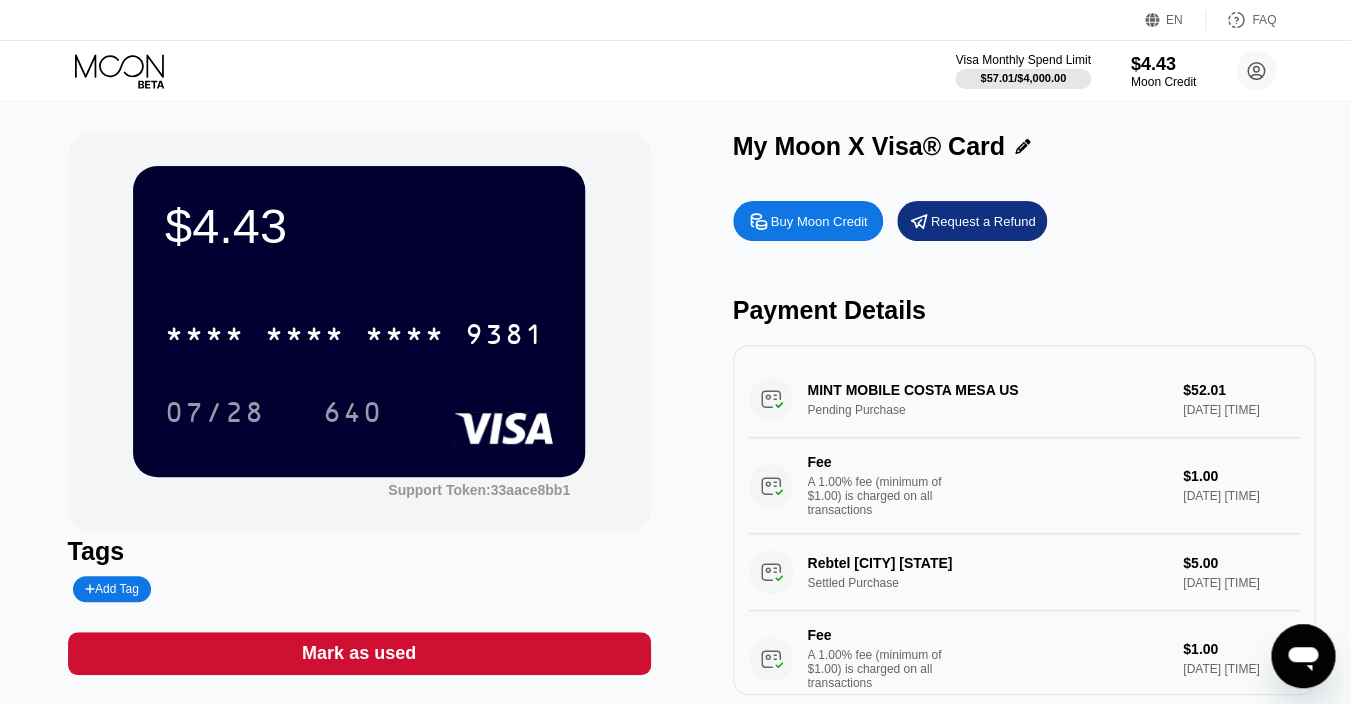 click on "Visa Monthly Spend Limit $57.01 / $4,000.00 $4.43 Moon Credit oktwo145@gmail.com  Home Settings Support Careers About Us Log out Privacy policy Terms" at bounding box center (675, 71) 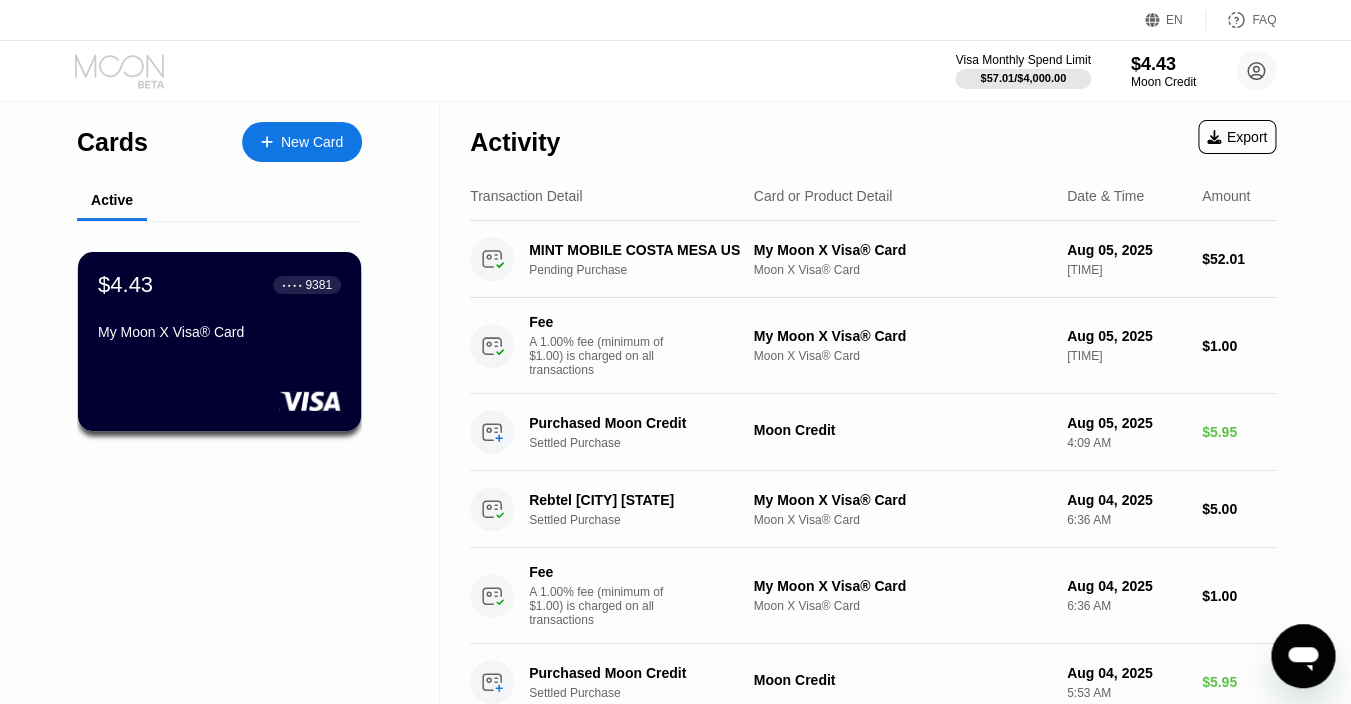 click 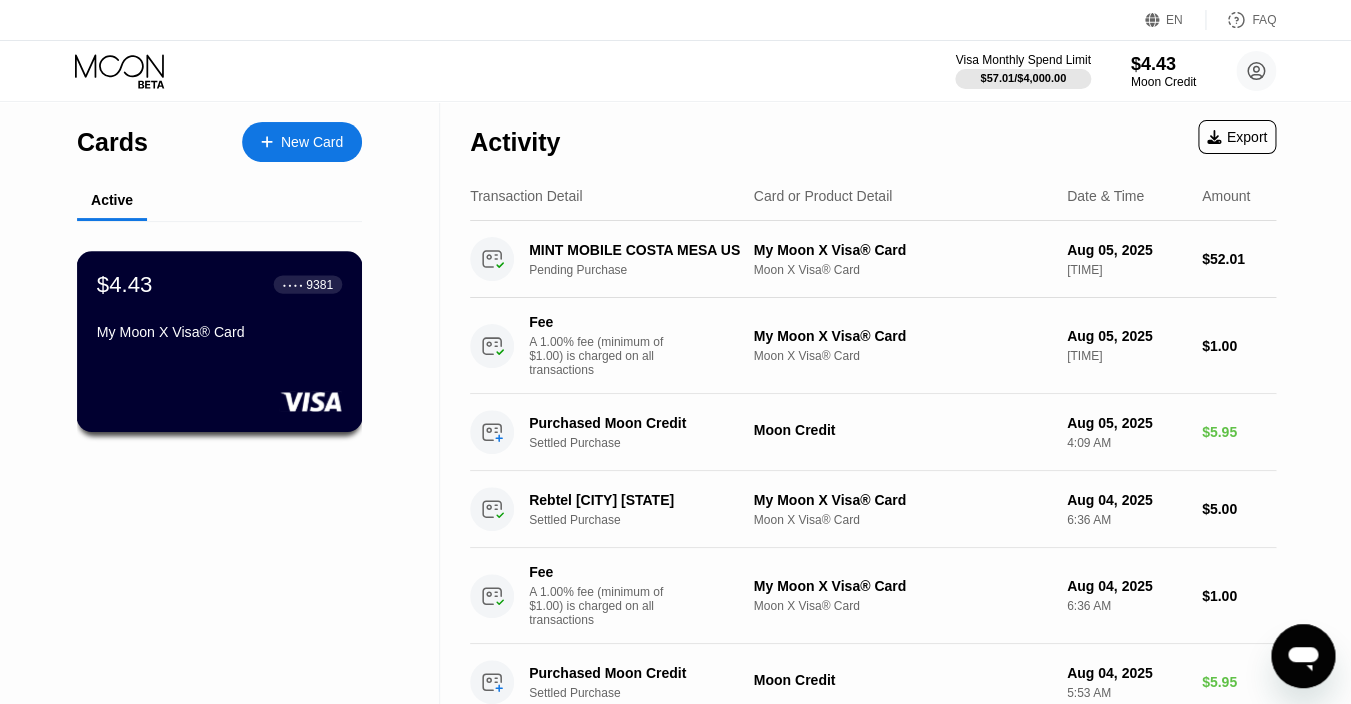 click on "$4.43 ● ● ● ● 9381 My Moon X Visa® Card" at bounding box center (219, 309) 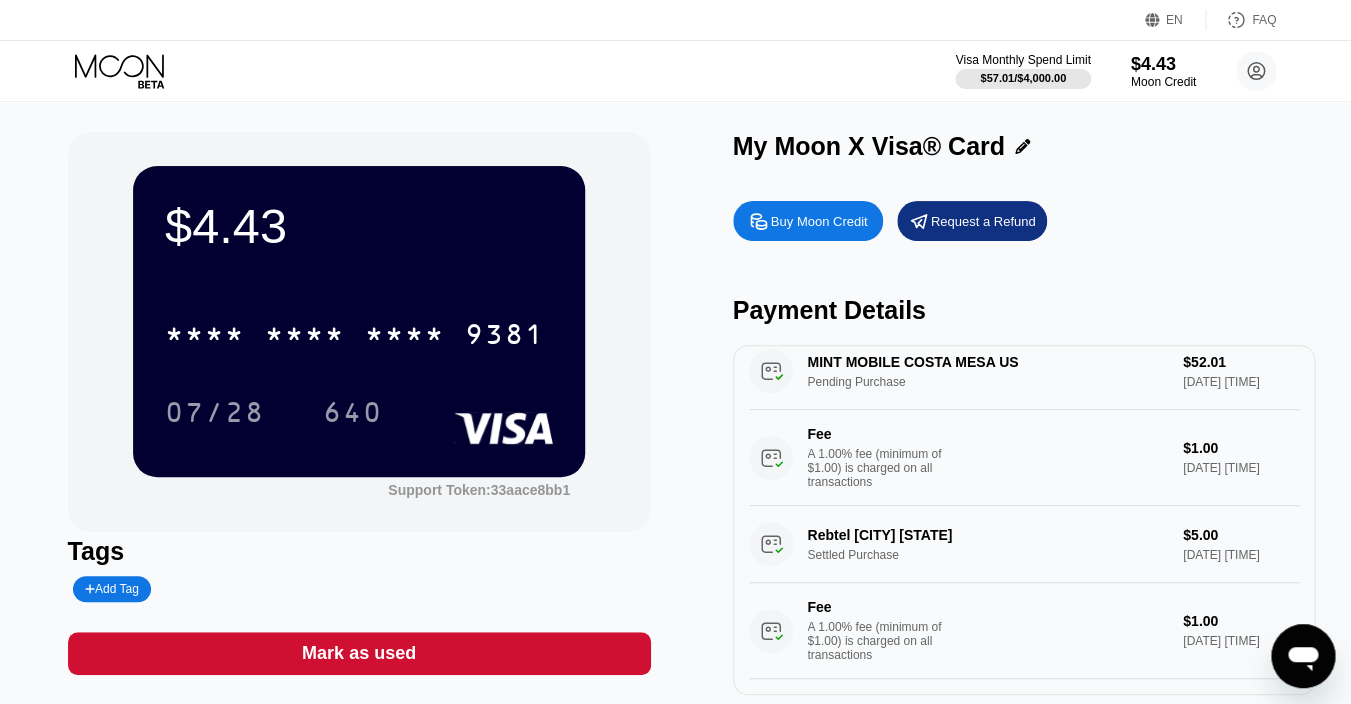 scroll, scrollTop: 0, scrollLeft: 0, axis: both 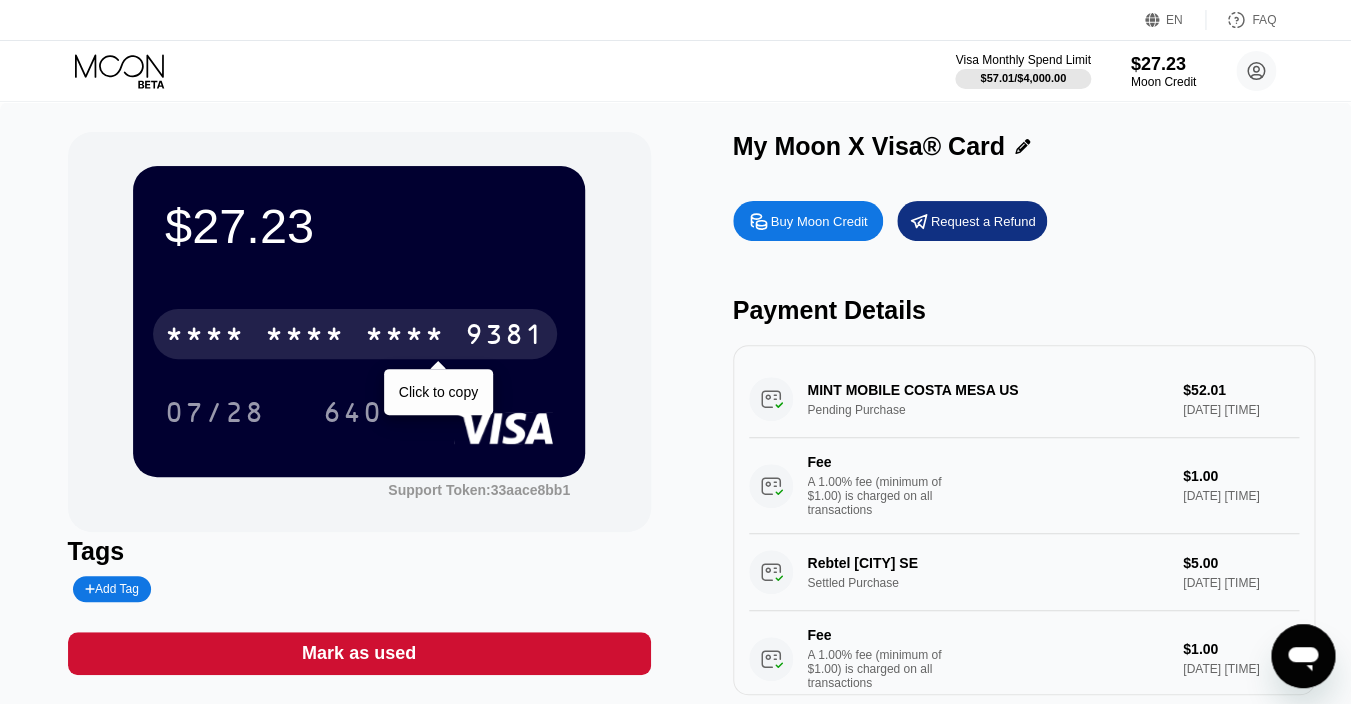 click on "* * * *" at bounding box center [405, 337] 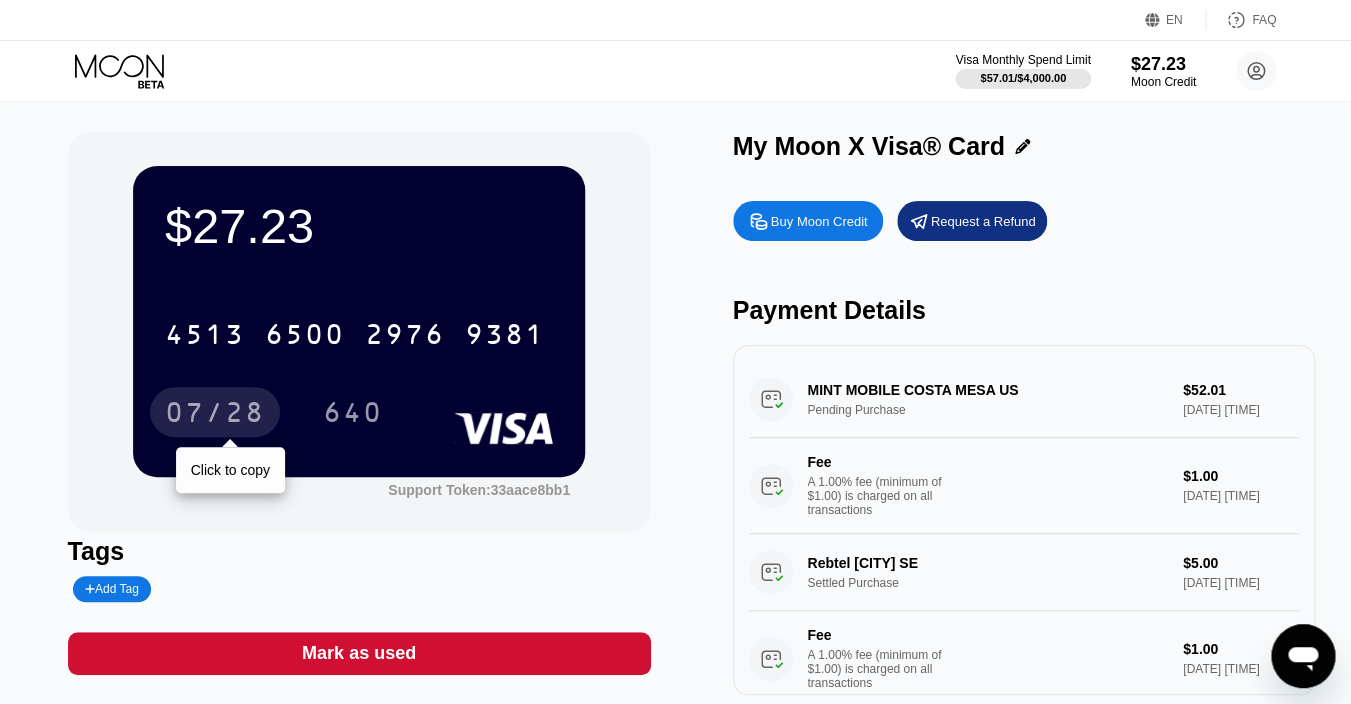 click on "07/28" at bounding box center [215, 415] 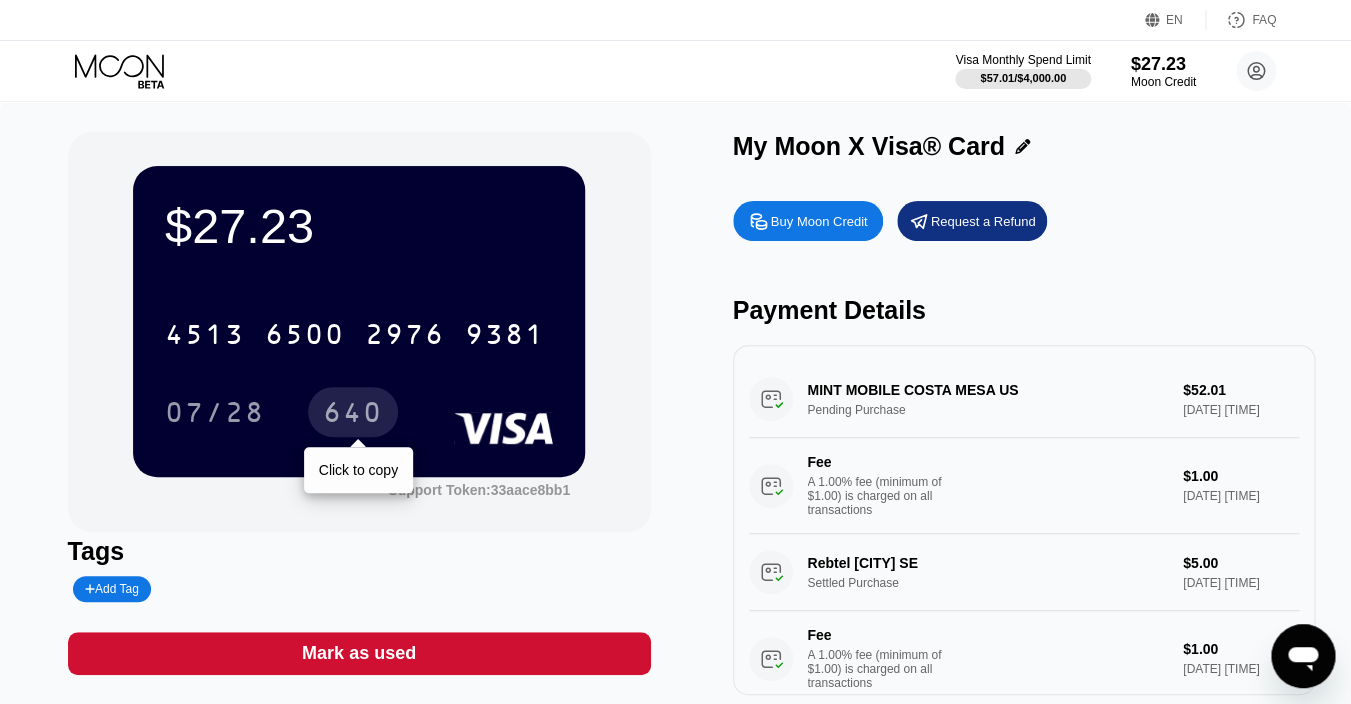 click on "640" at bounding box center [353, 415] 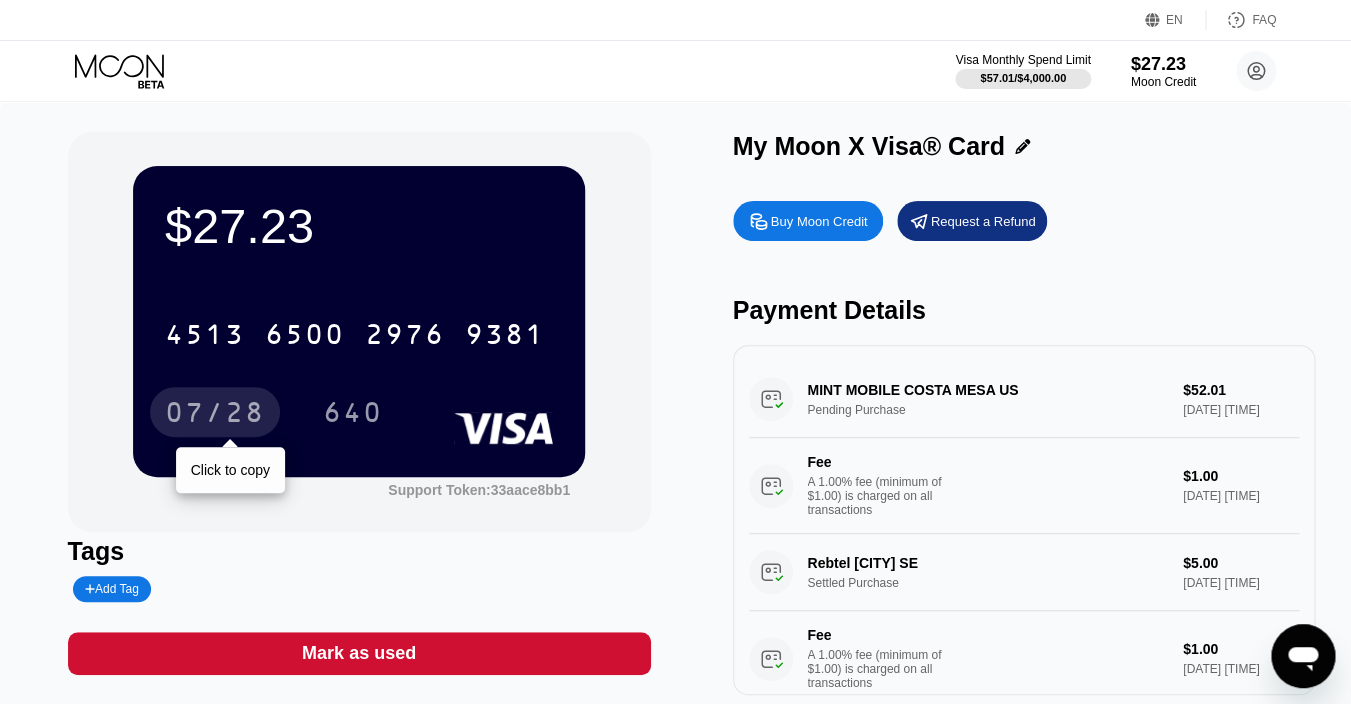 click on "07/28" at bounding box center (215, 415) 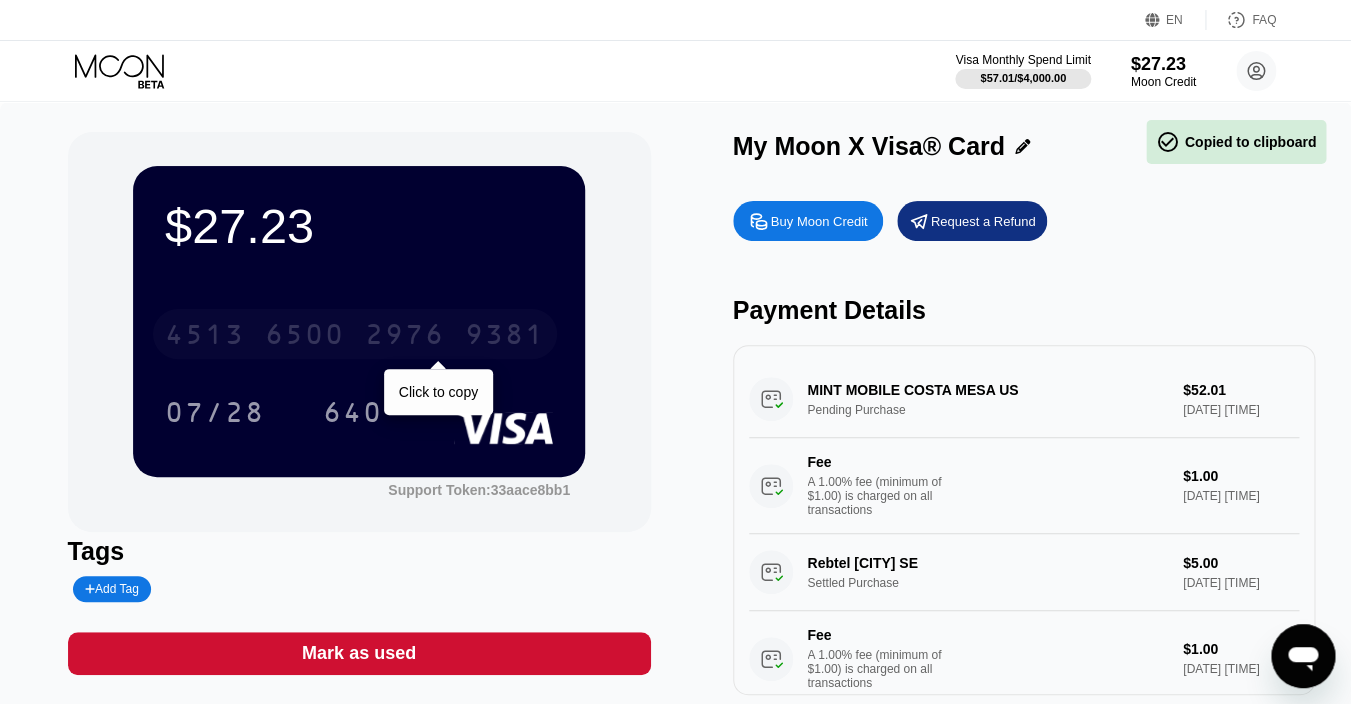 click on "6500" at bounding box center [305, 337] 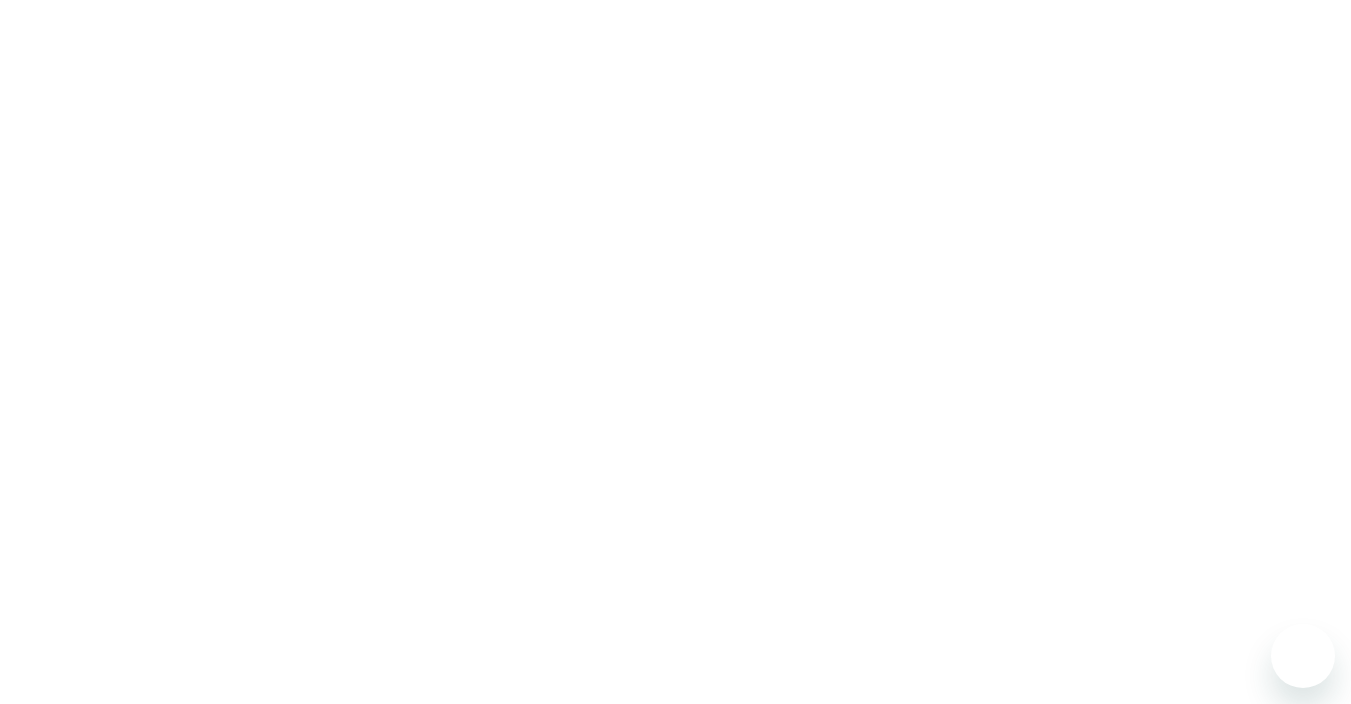 scroll, scrollTop: 0, scrollLeft: 0, axis: both 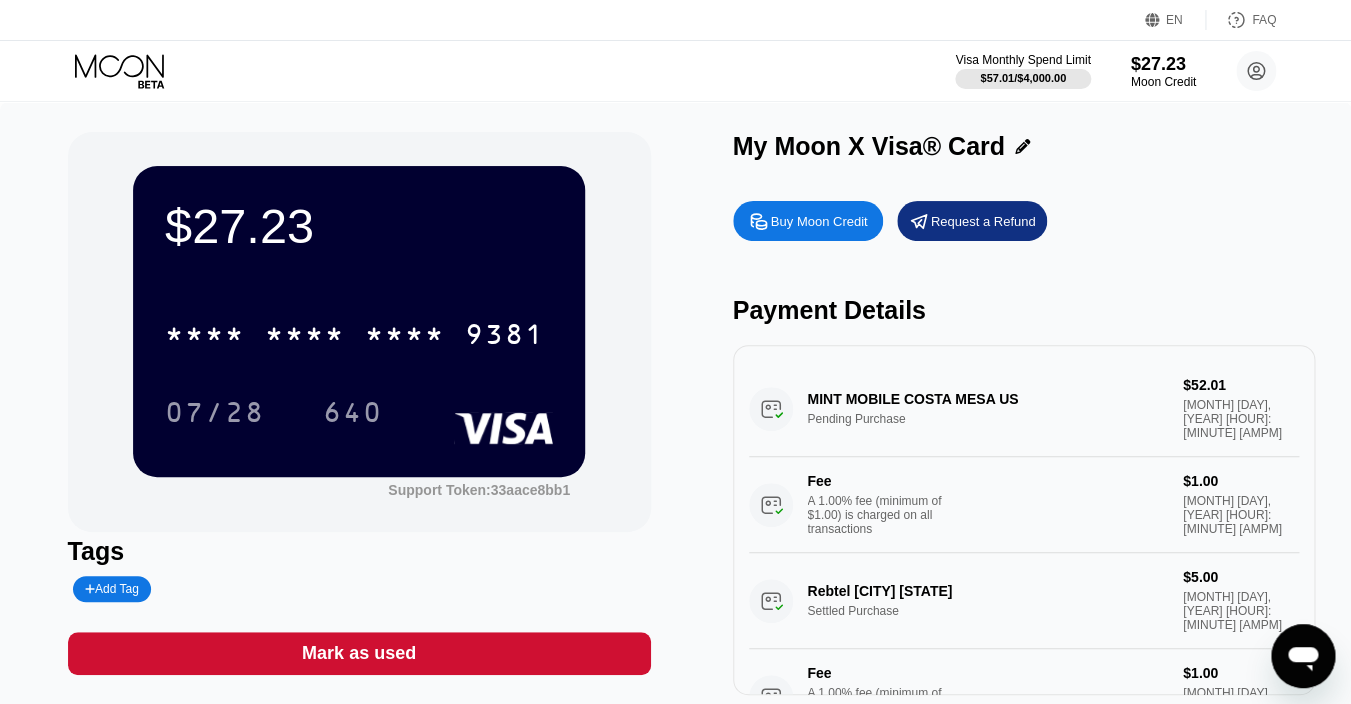 click on "Buy Moon Credit" at bounding box center [819, 221] 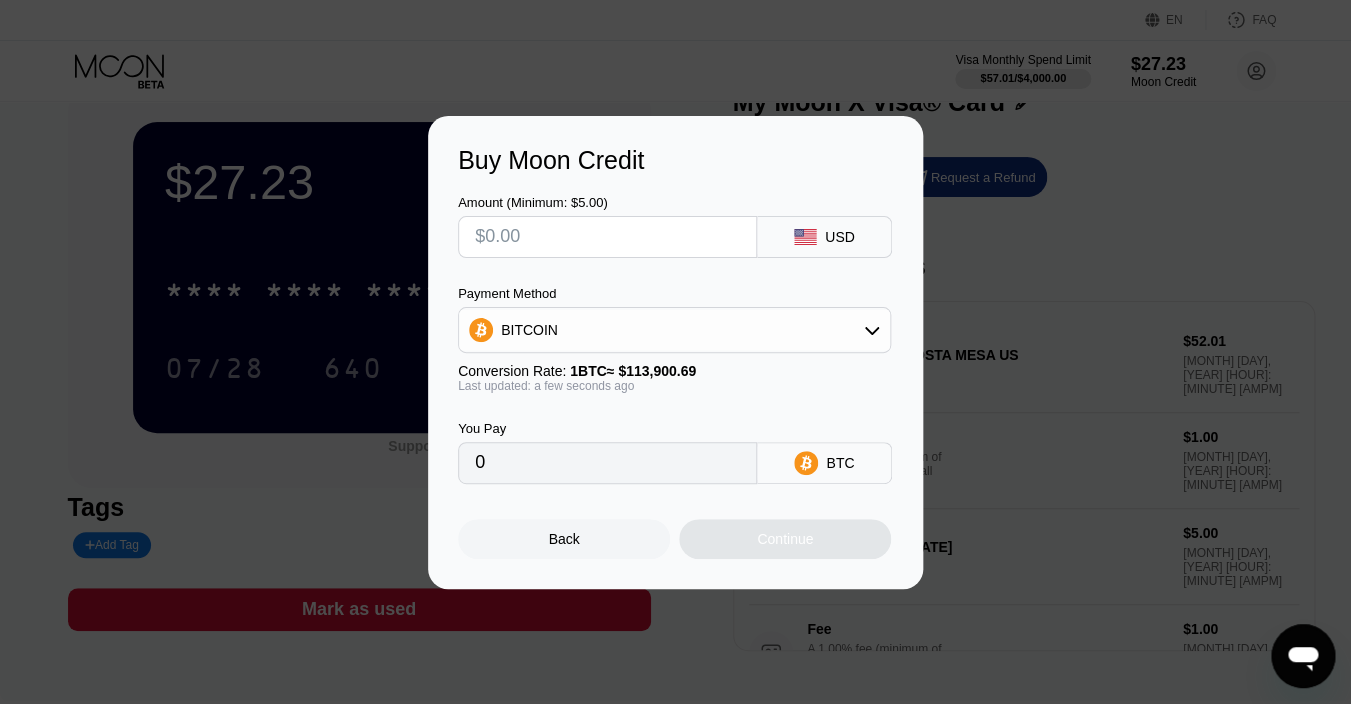 scroll, scrollTop: 45, scrollLeft: 0, axis: vertical 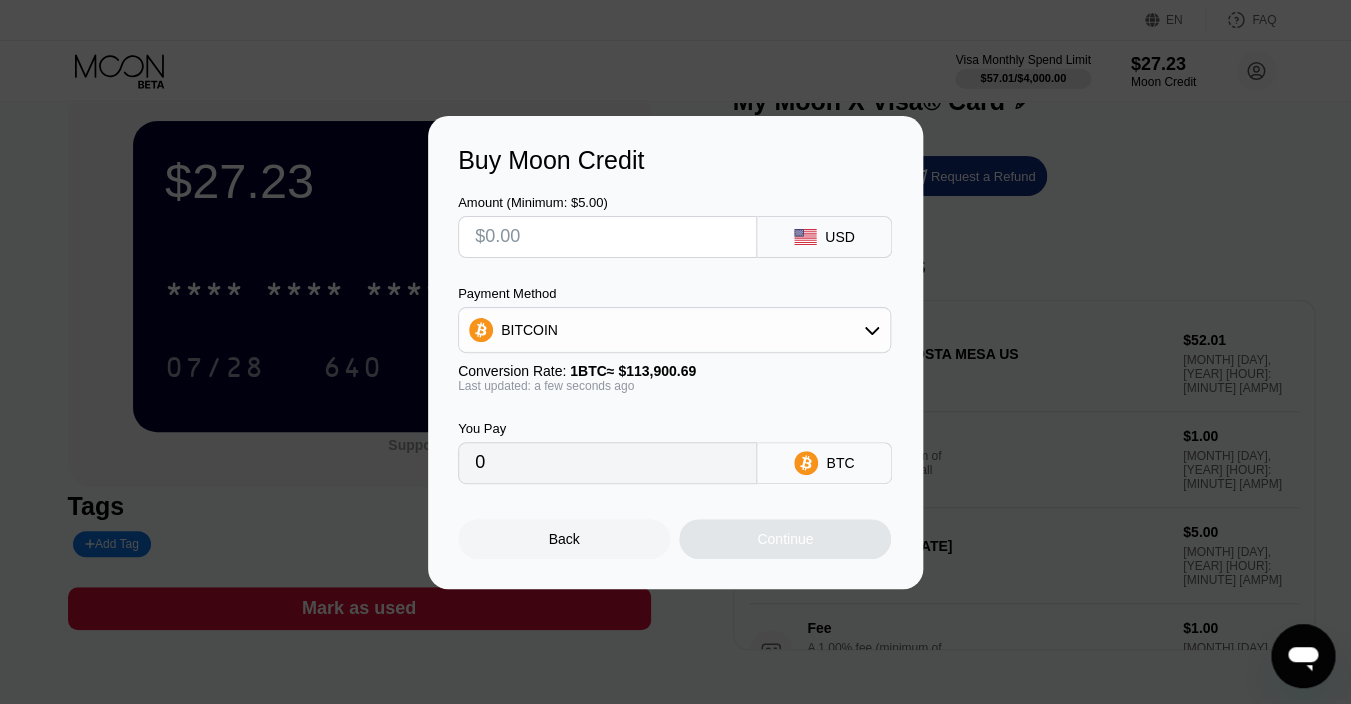 click on "BITCOIN" at bounding box center [674, 330] 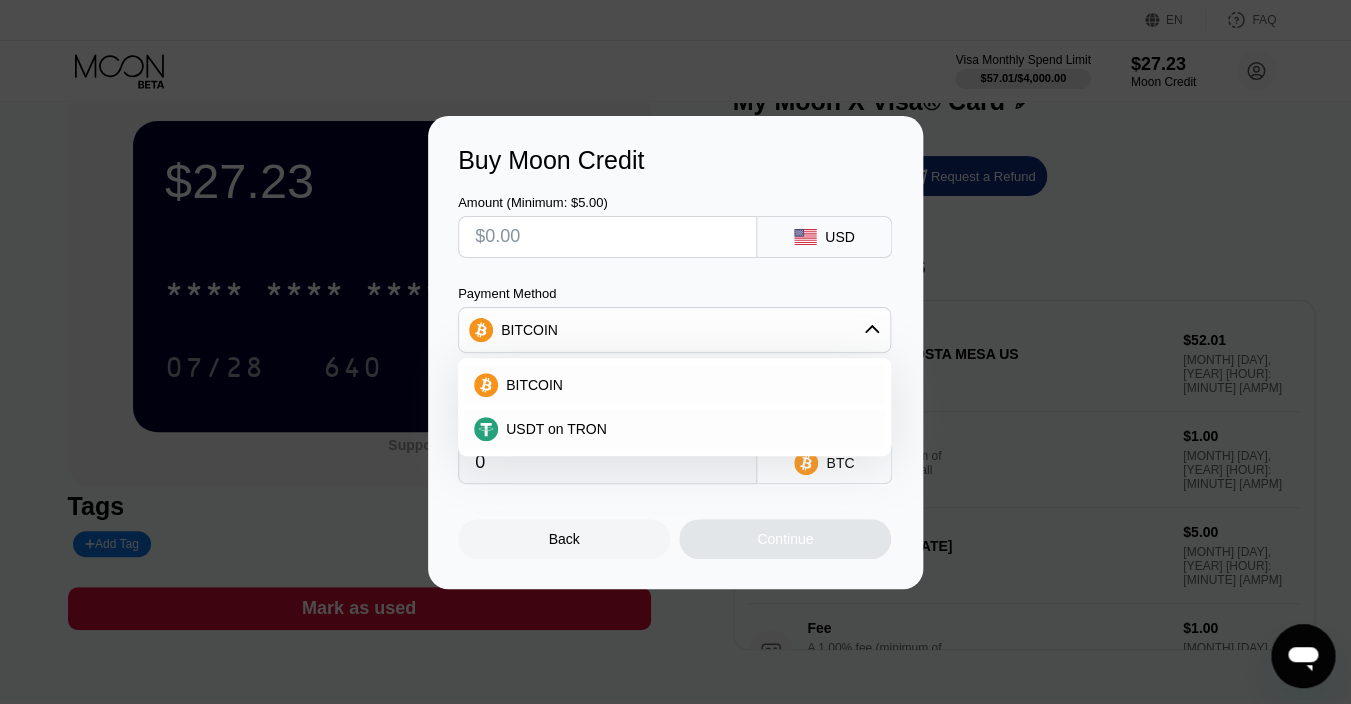 click at bounding box center (675, 352) 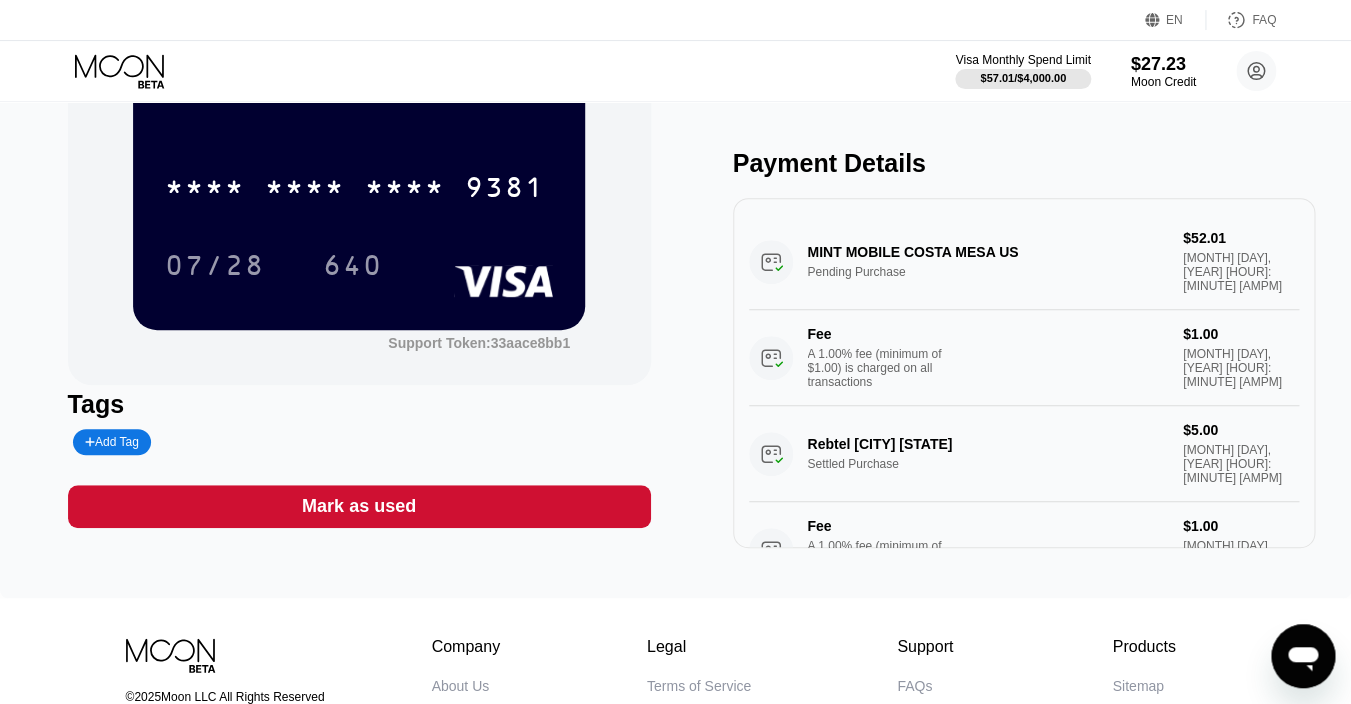 scroll, scrollTop: 0, scrollLeft: 0, axis: both 